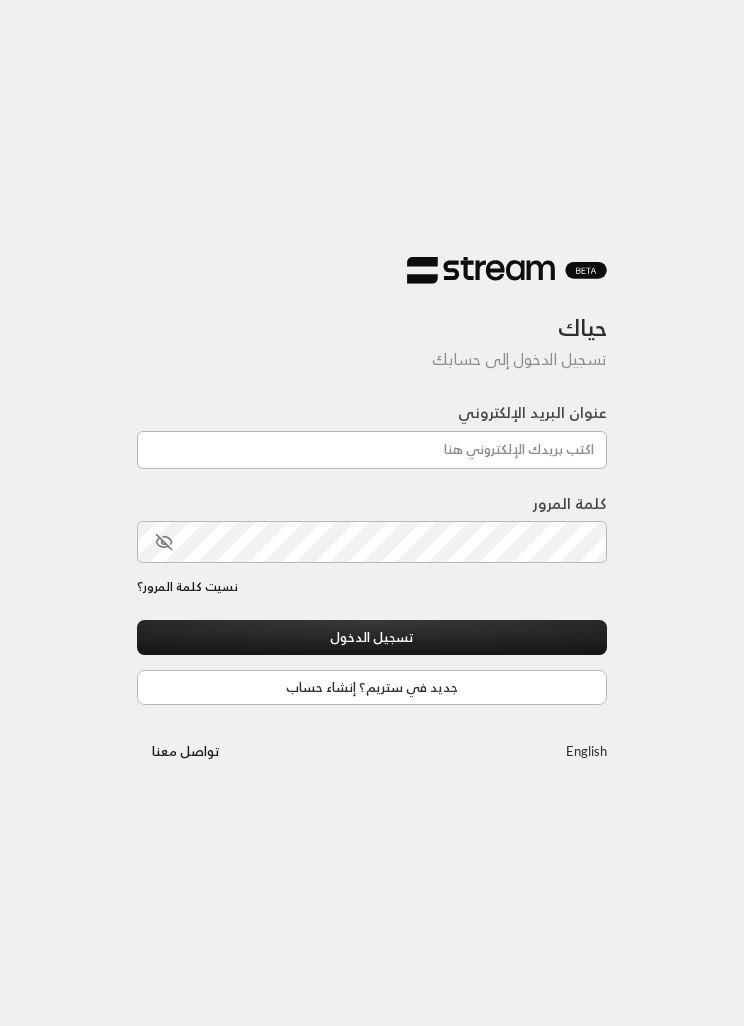 scroll, scrollTop: 0, scrollLeft: 0, axis: both 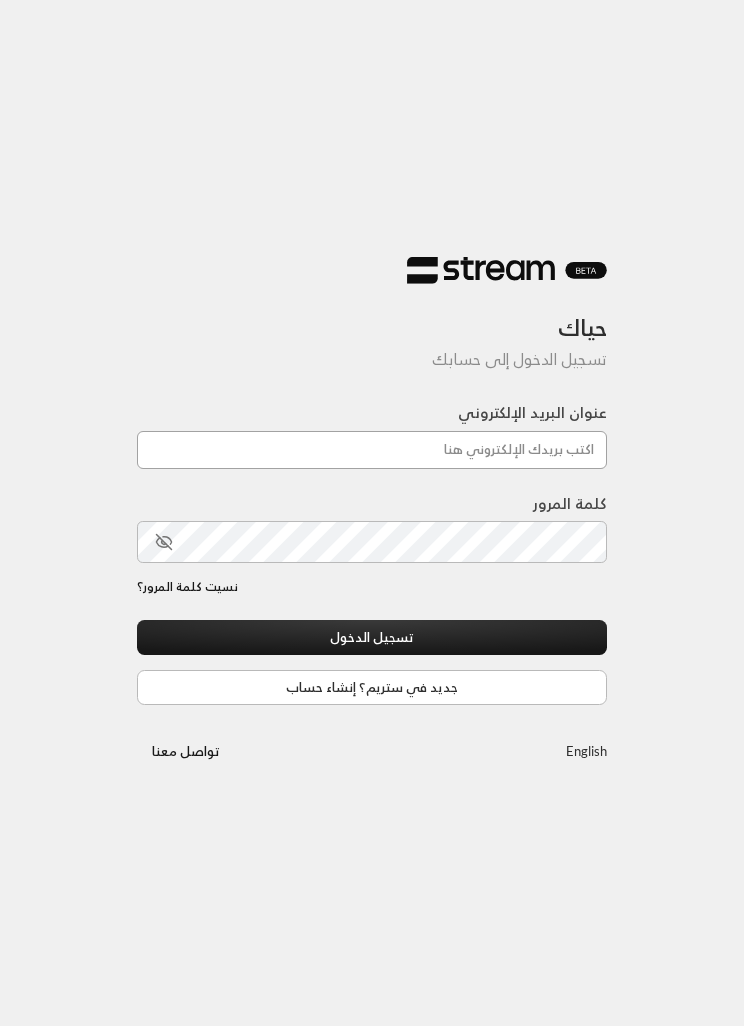 type on "[EMAIL]" 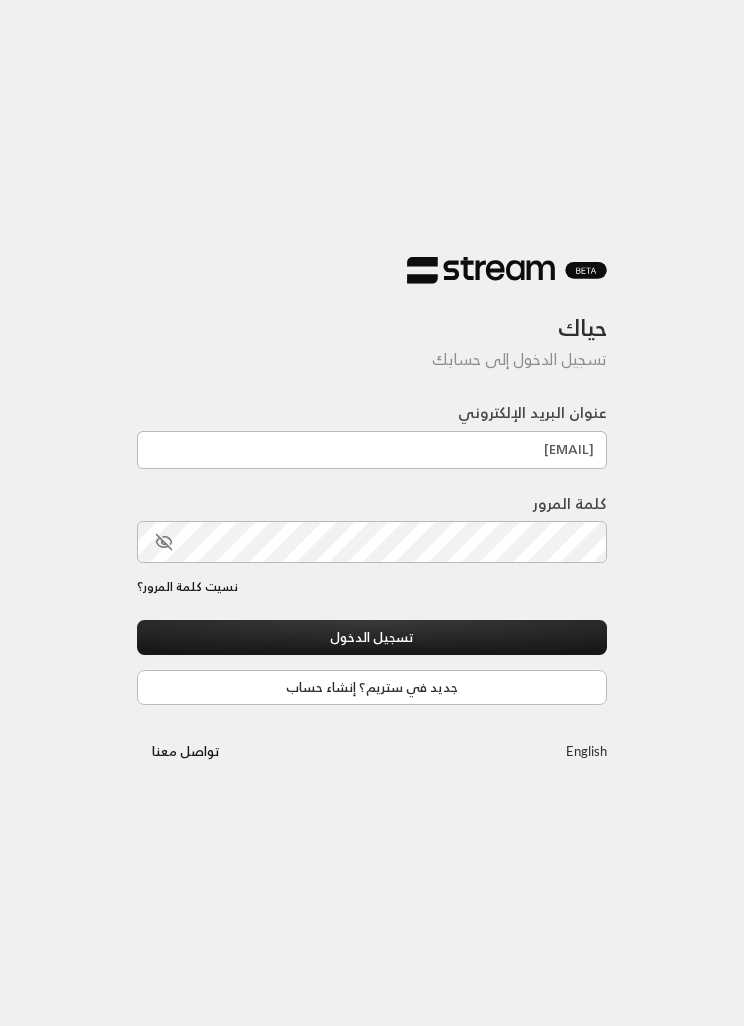 click on "تسجيل الدخول" at bounding box center [372, 637] 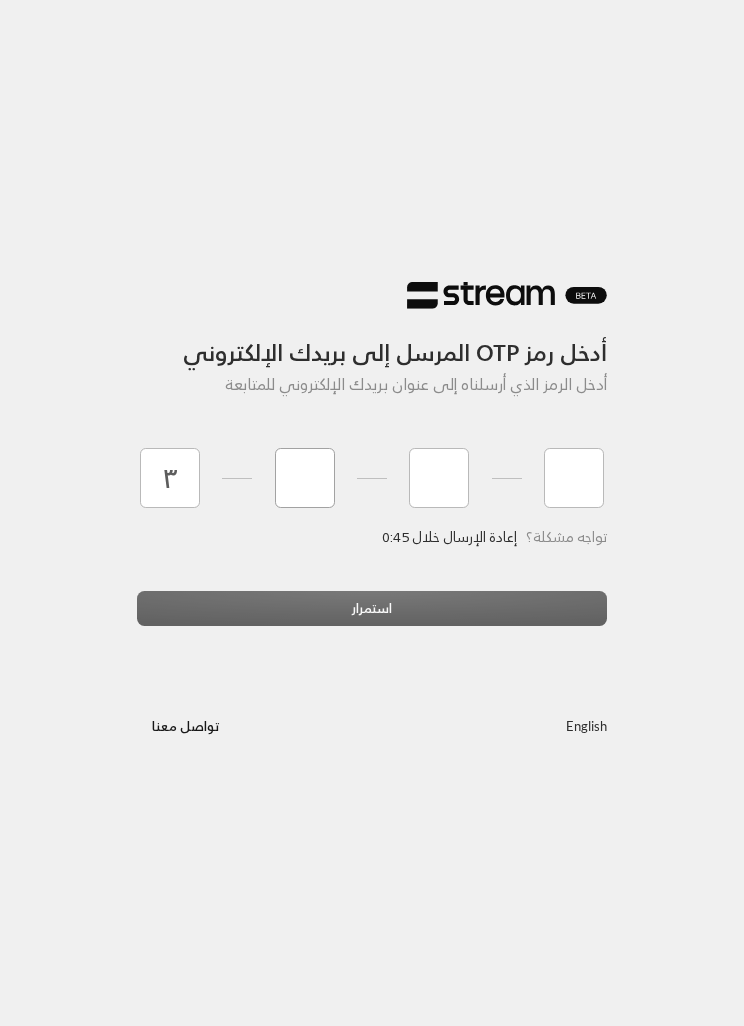 type on "3" 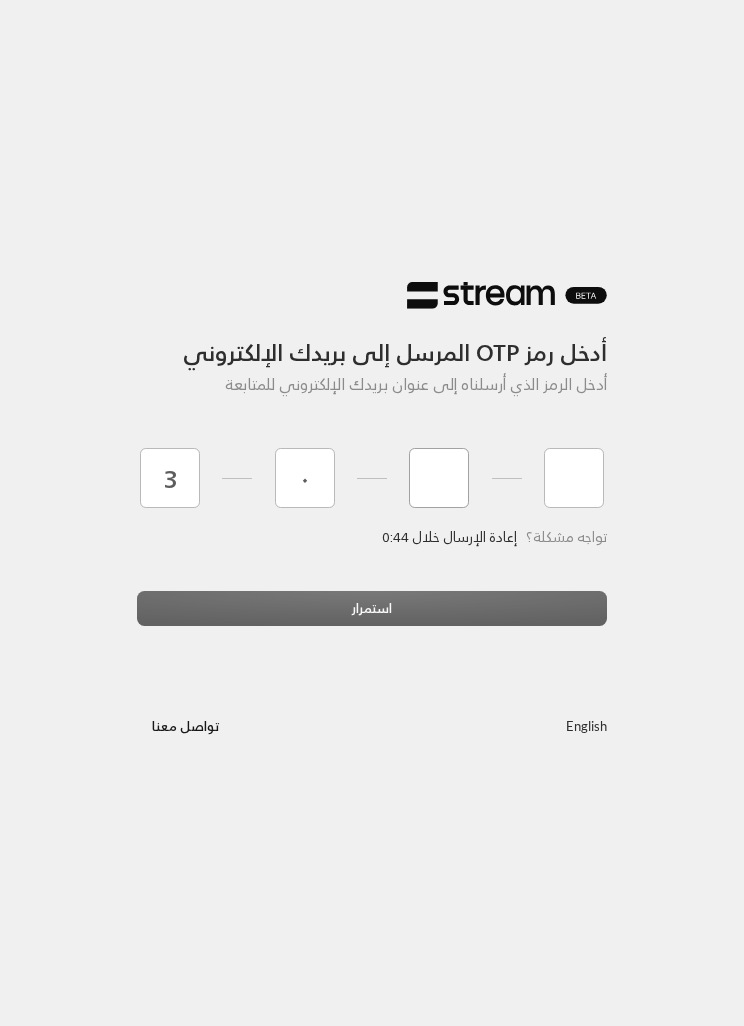 type on "0" 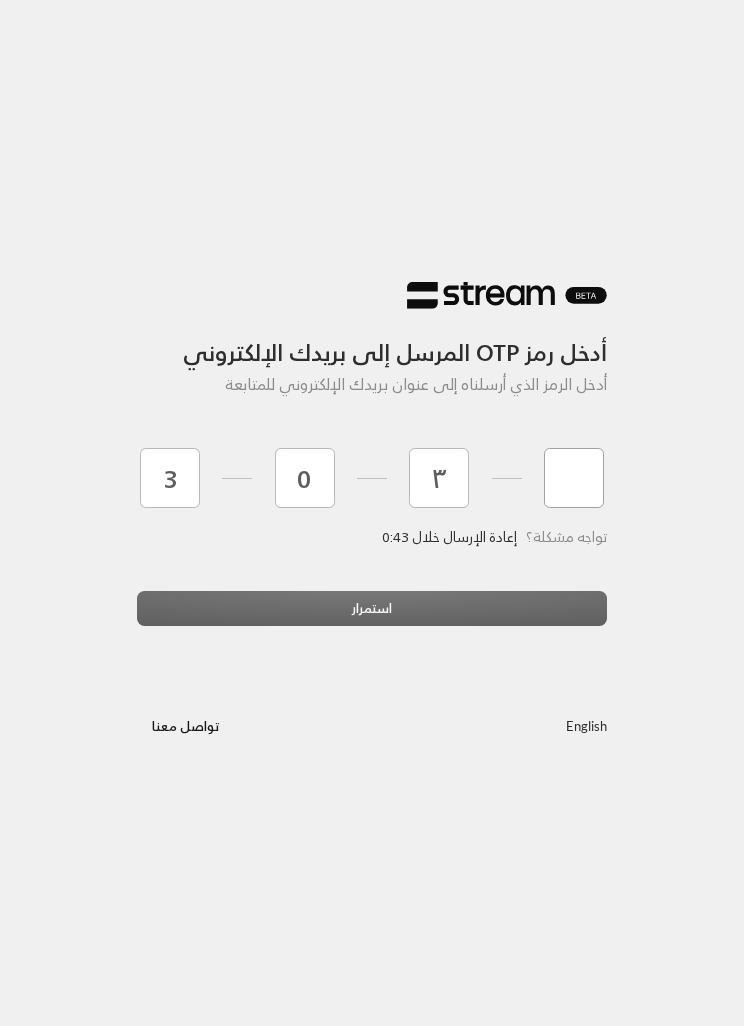 type on "3" 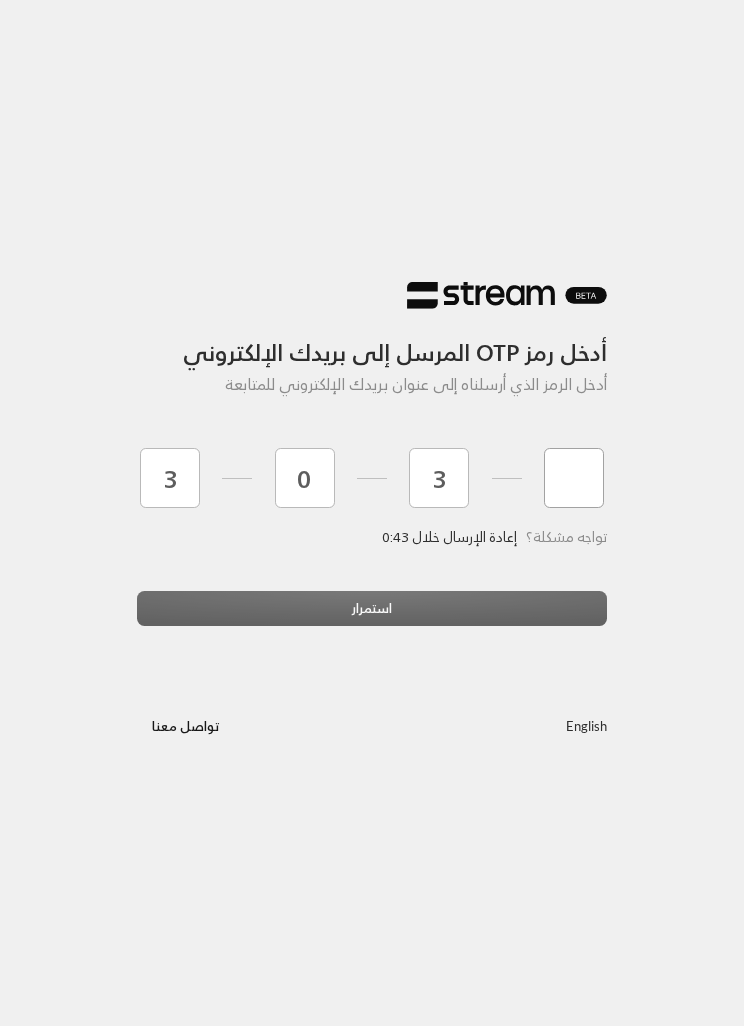 type on "1" 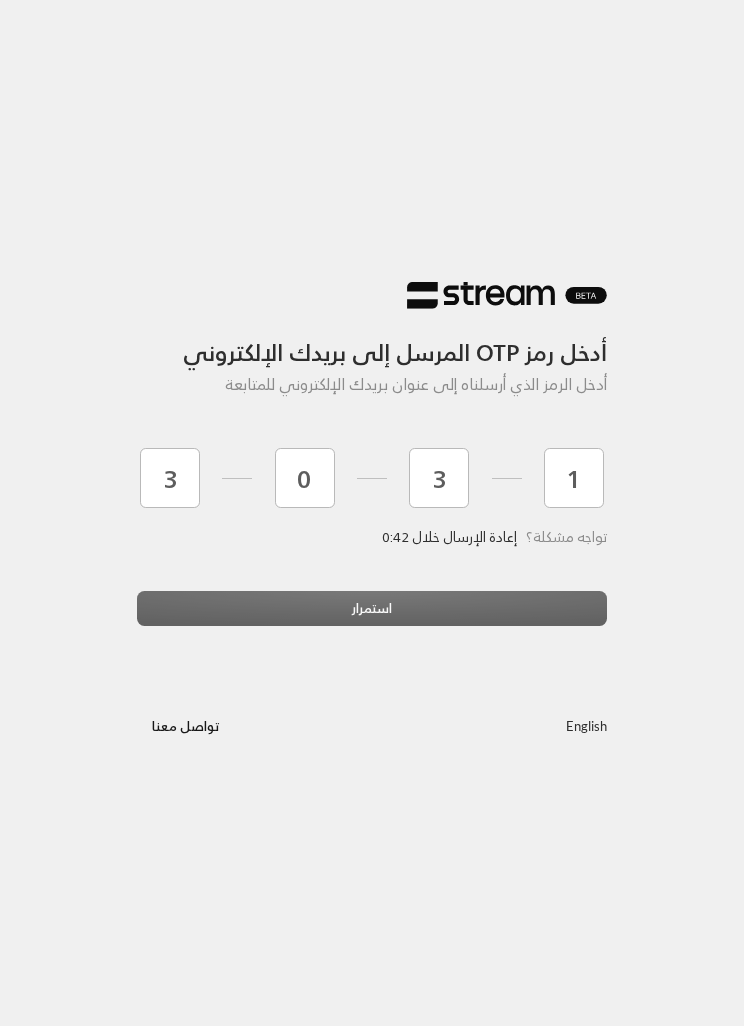 click on "استمرار" at bounding box center [372, 616] 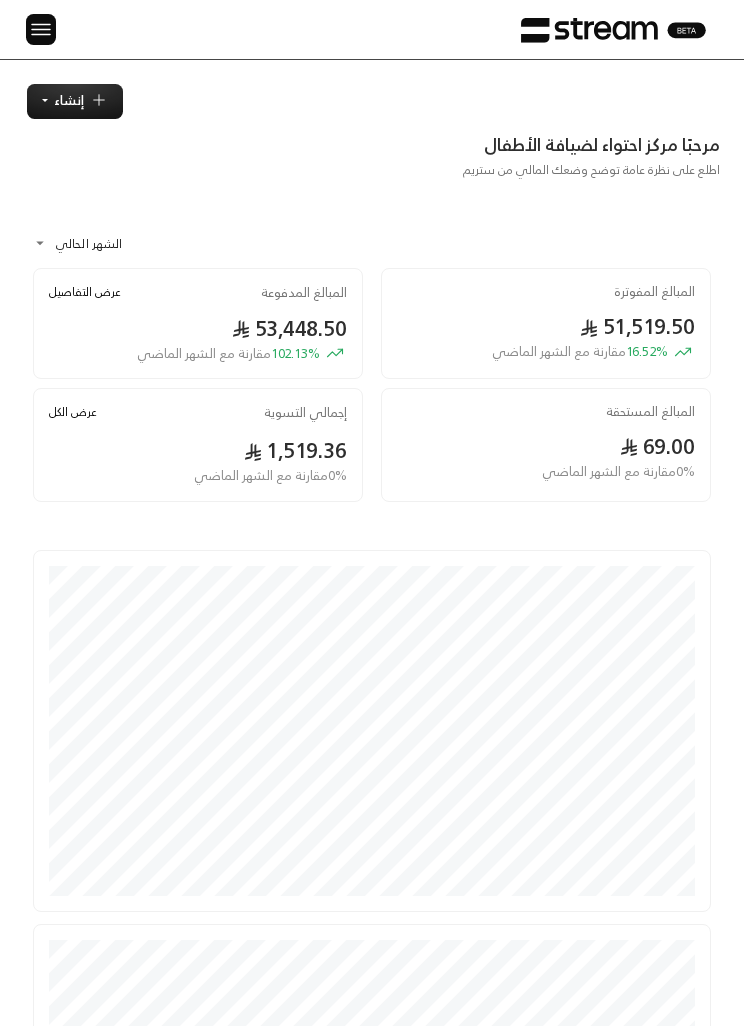 click at bounding box center (41, 29) 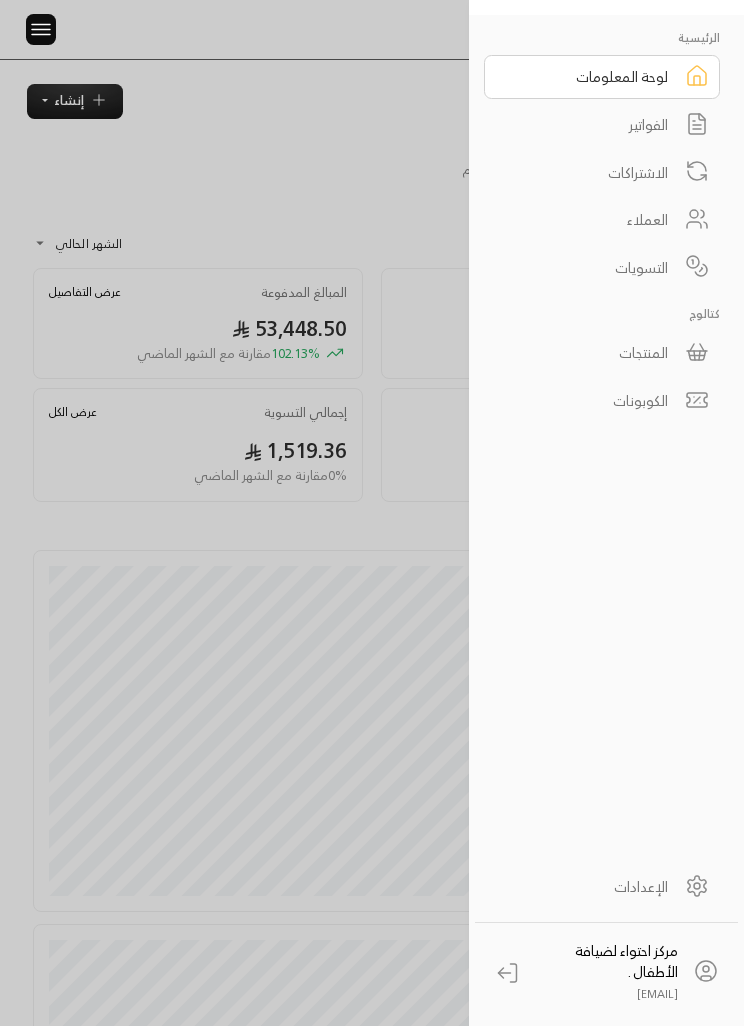 click on "الفواتير" at bounding box center [602, 125] 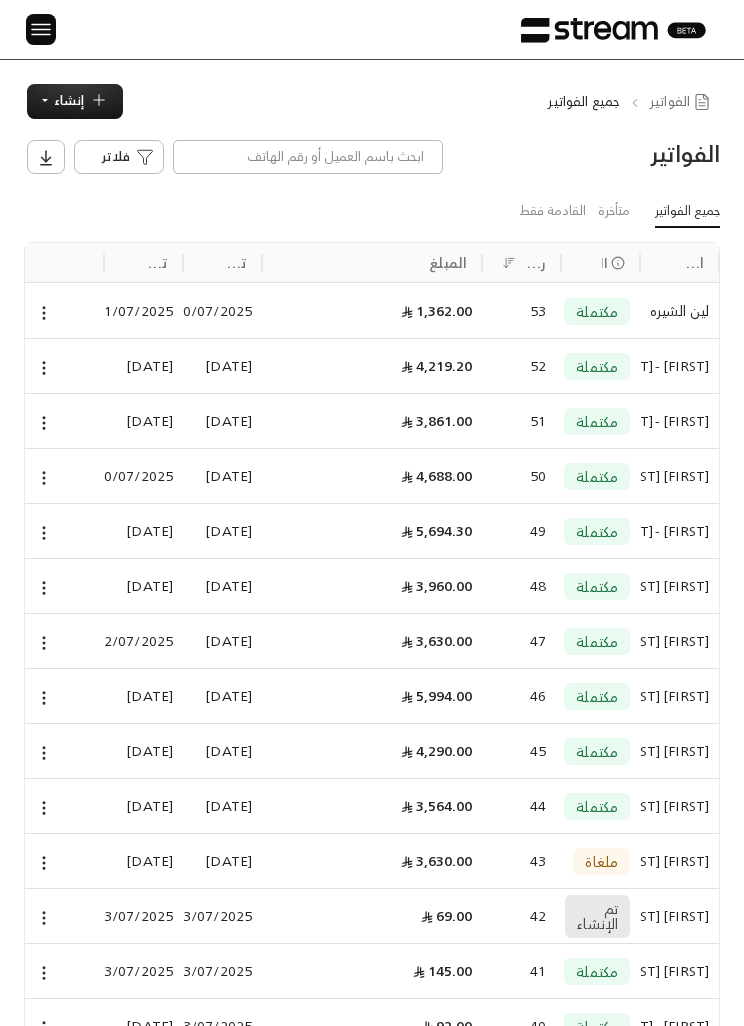click on "إنشاء" at bounding box center (69, 100) 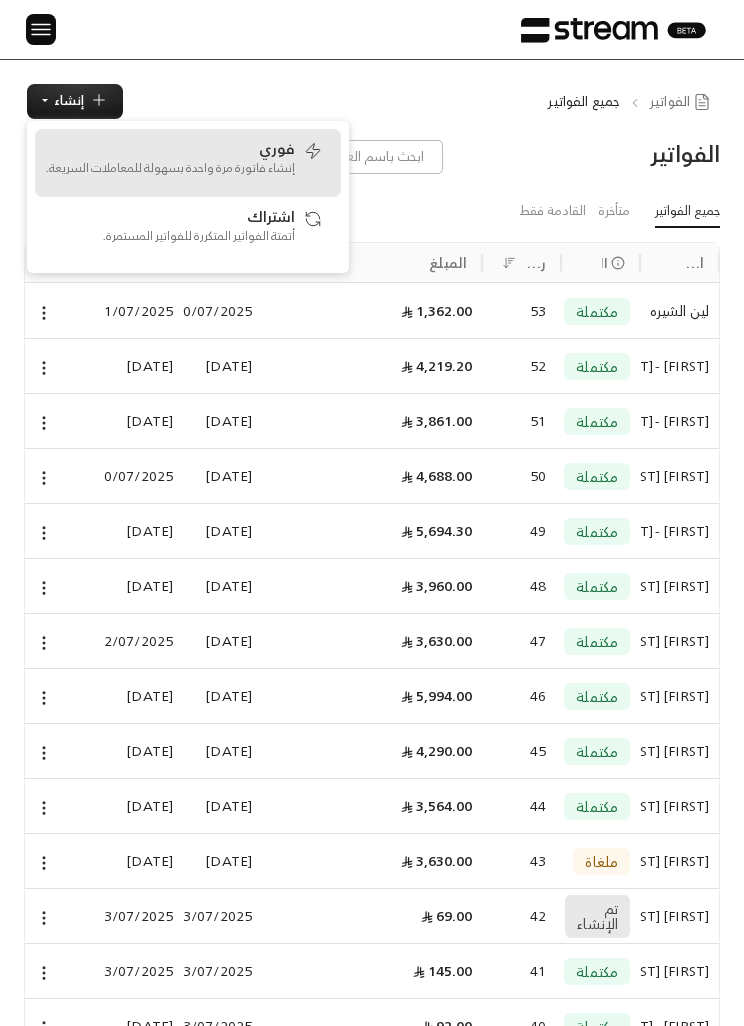 click on "إنشاء فاتورة مرة واحدة بسهولة للمعاملات السريعة." at bounding box center [170, 168] 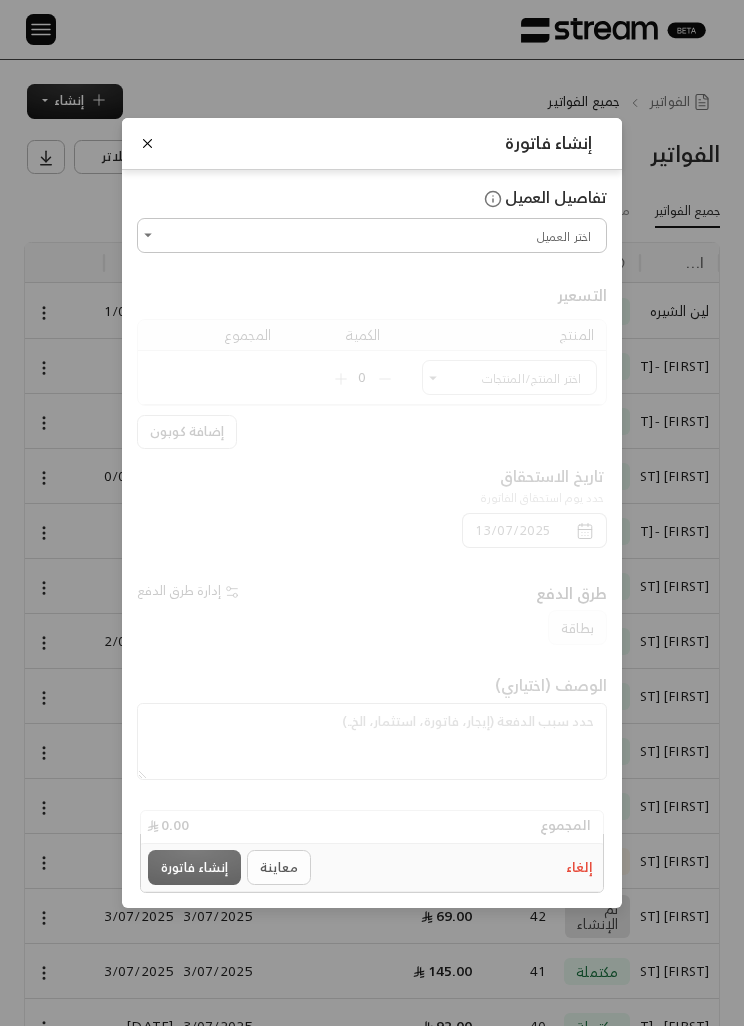 click on "اختر العميل" at bounding box center [372, 235] 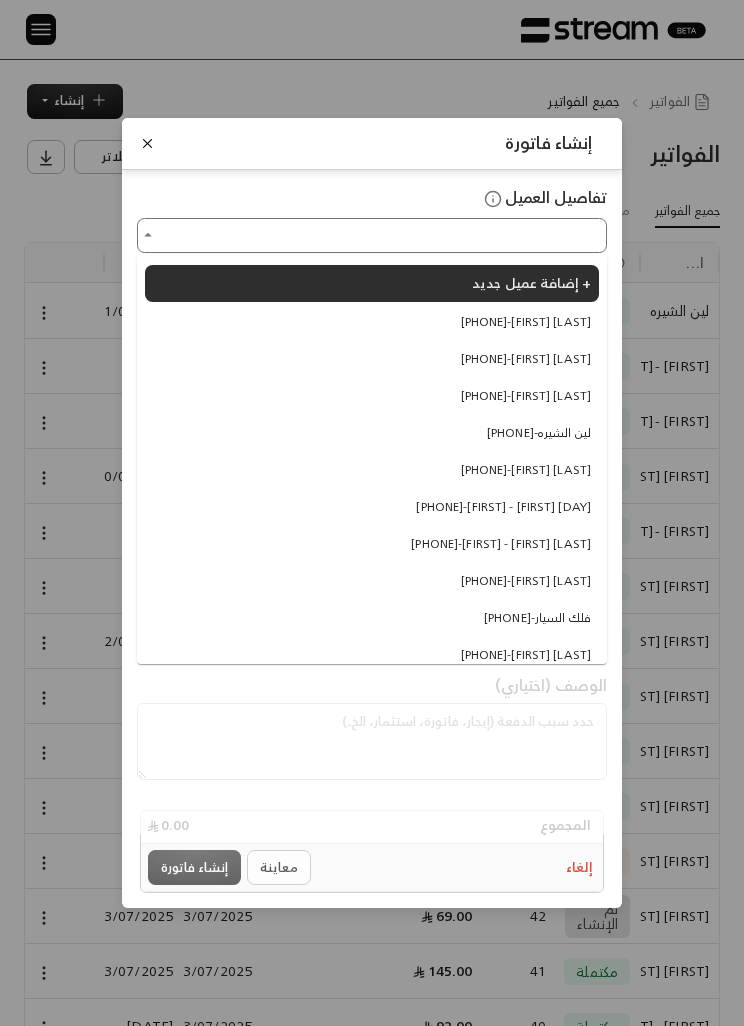 click on "إضافة عميل جديد +" at bounding box center (531, 282) 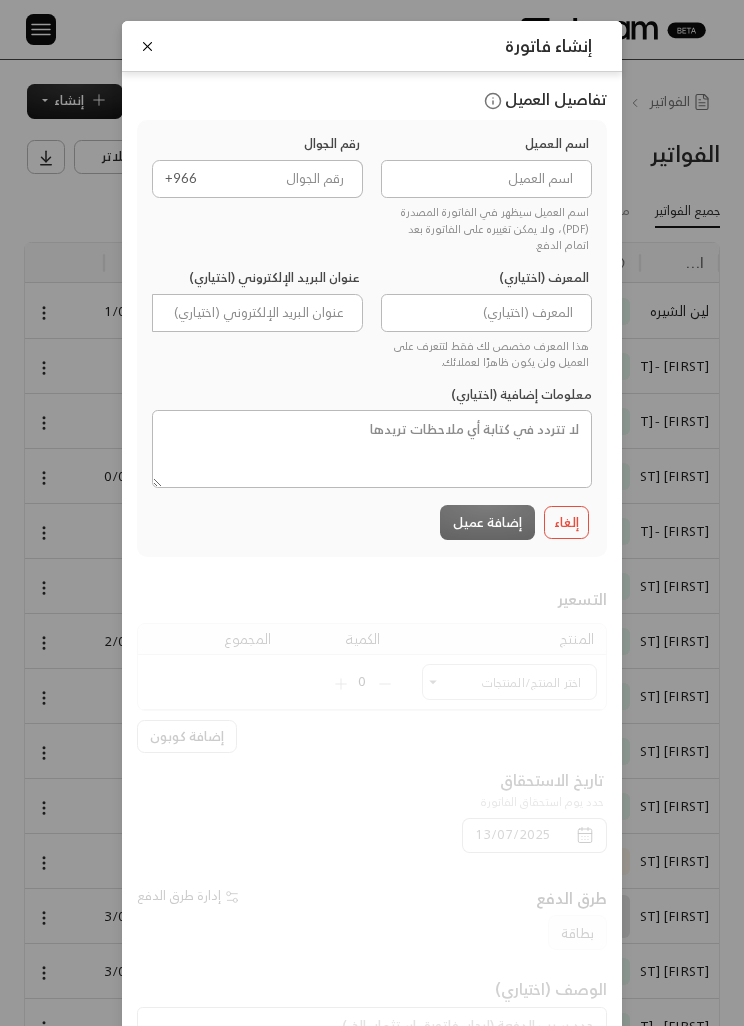 click on "إنشاء فاتورة تفاصيل العميل اسم العميل اسم العميل سيظهر في الفاتورة المصدرة (PDF)، ولا يمكن تغييره على الفاتورة بعد اتمام الدفع. رقم الجوال +555 المعرف (اختياري) هذا المعرف مخصص لك فقط لتتعرف على العميل ولن يكون ظاهرًا لعملائك. عنوان البريد الإلكتروني (اختياري) معلومات إضافية (اختياري) إلغاء إضافة عميل التسعير المنتج الكمية المجموع   اختر المنتج/المنتجات اختر المنتج/المنتجات 0 إضافة كوبون تاريخ الاستحقاق حدد يوم استحقاق الفاتورة [DATE] طرق الدفع إدارة طرق الدفع بطاقة   الوصف (اختياري) المجموع 0.00   إلغاء معاينة إنشاء فاتورة" at bounding box center [372, 513] 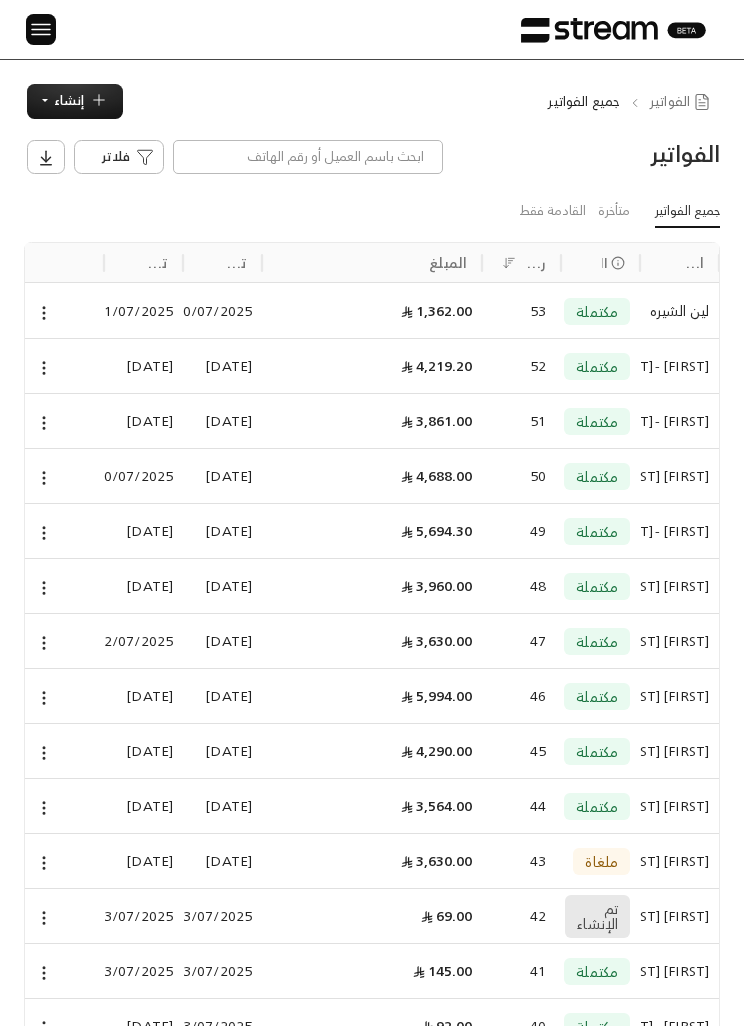 click on "إنشاء" at bounding box center (75, 101) 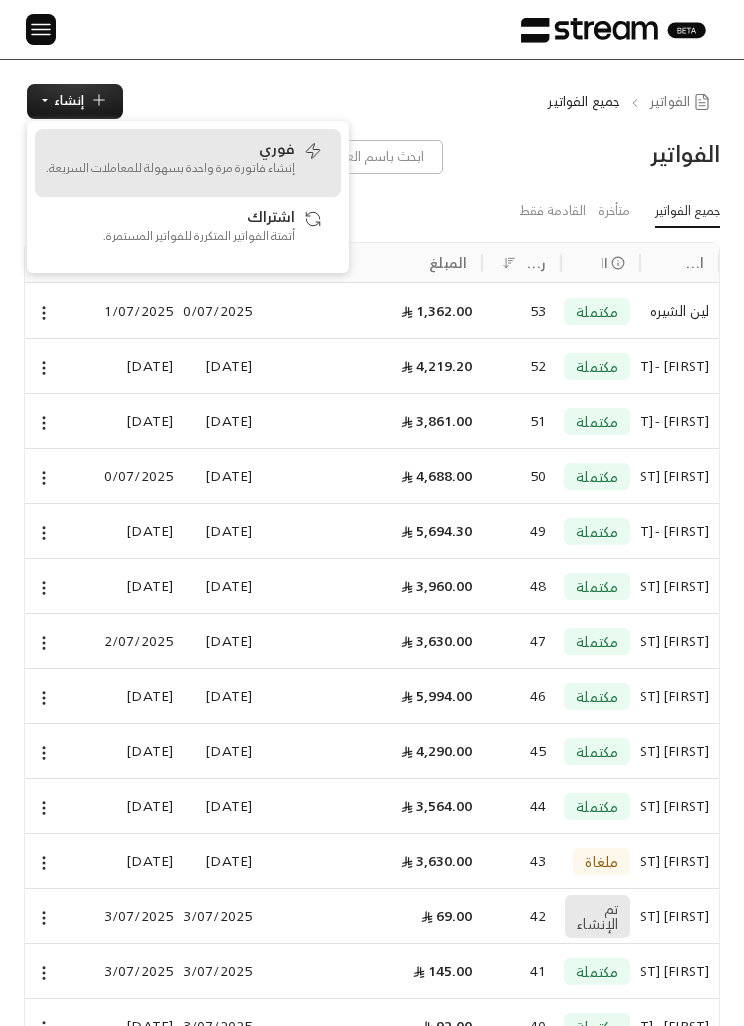 click on "إنشاء فاتورة مرة واحدة بسهولة للمعاملات السريعة." at bounding box center [170, 168] 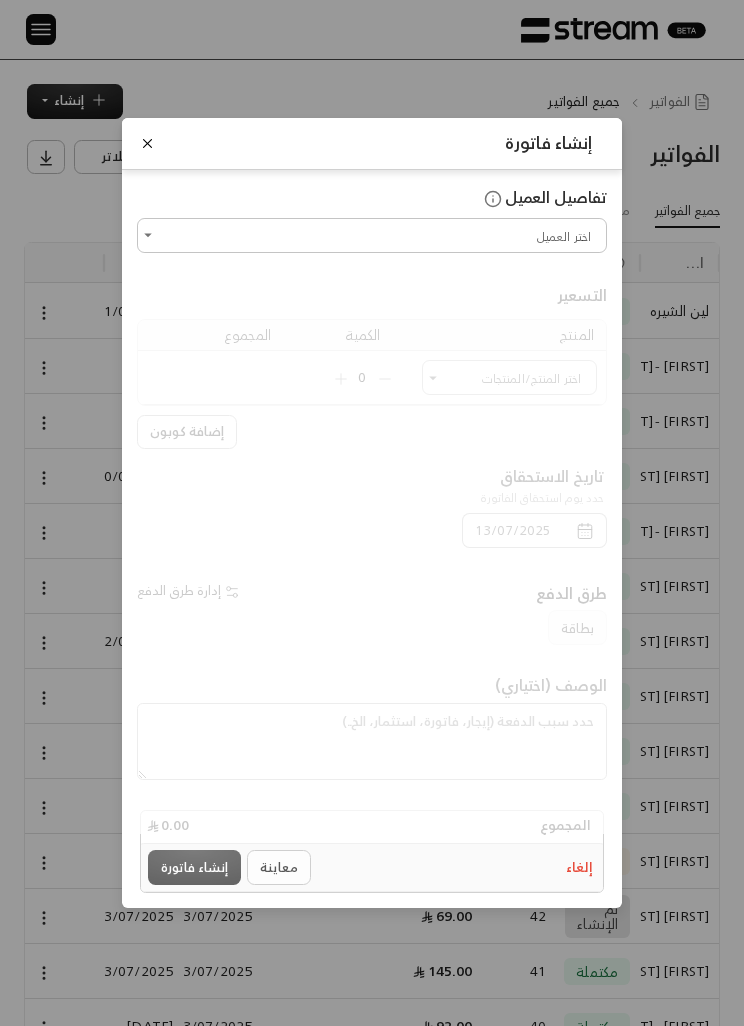 click on "اختر العميل" at bounding box center (372, 235) 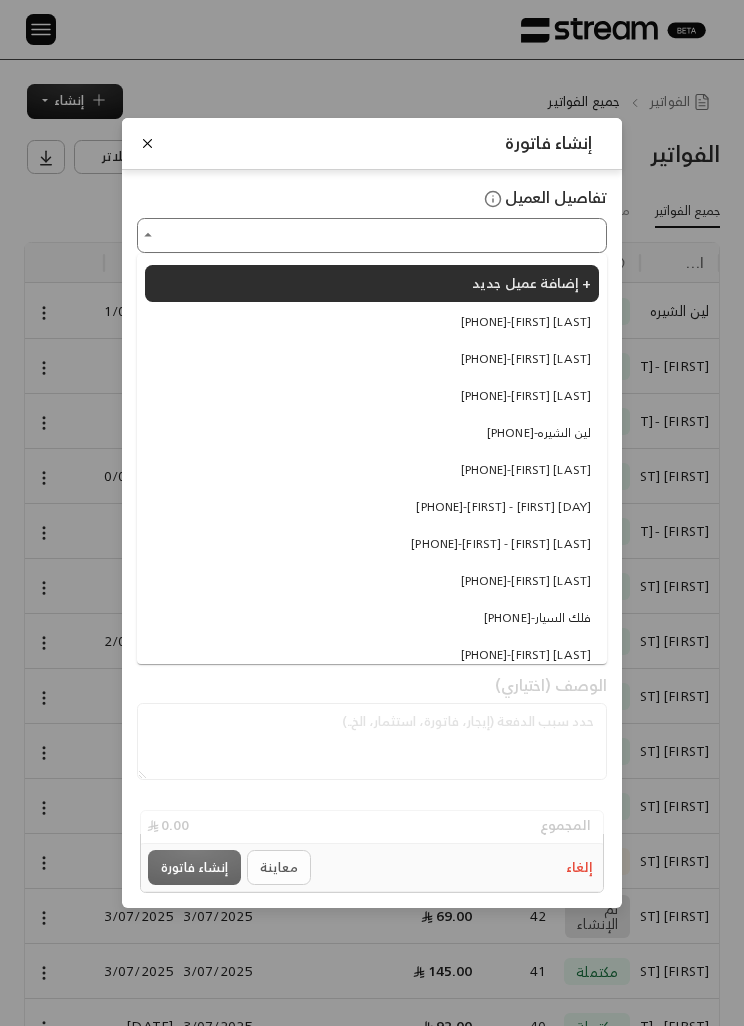type on "*" 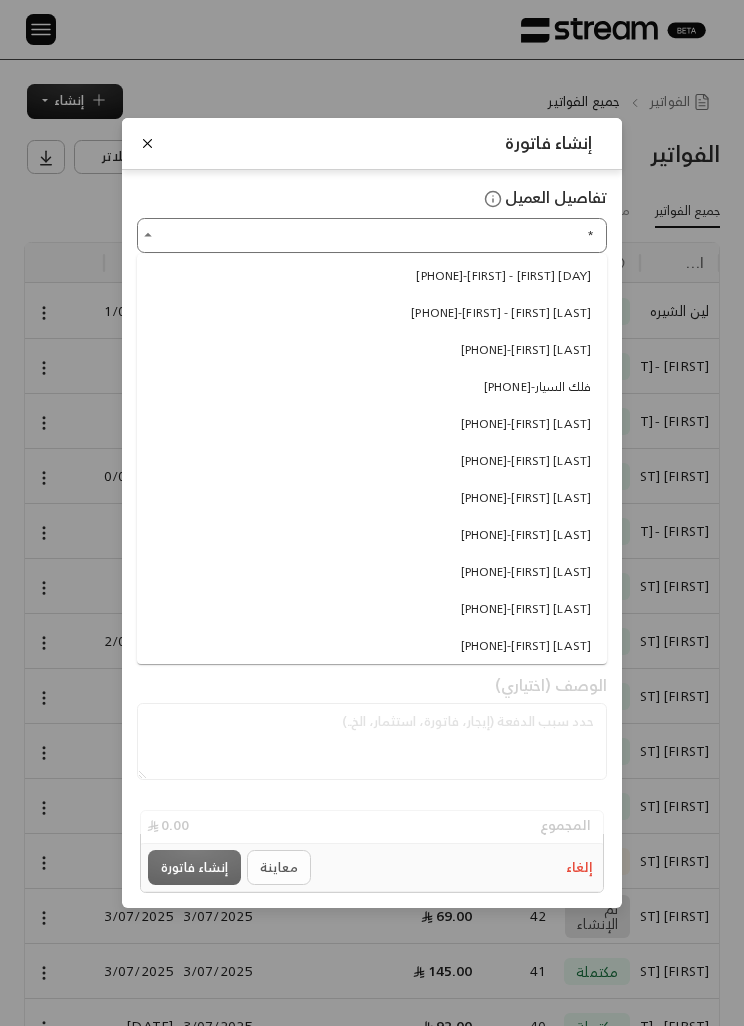 scroll, scrollTop: 0, scrollLeft: 0, axis: both 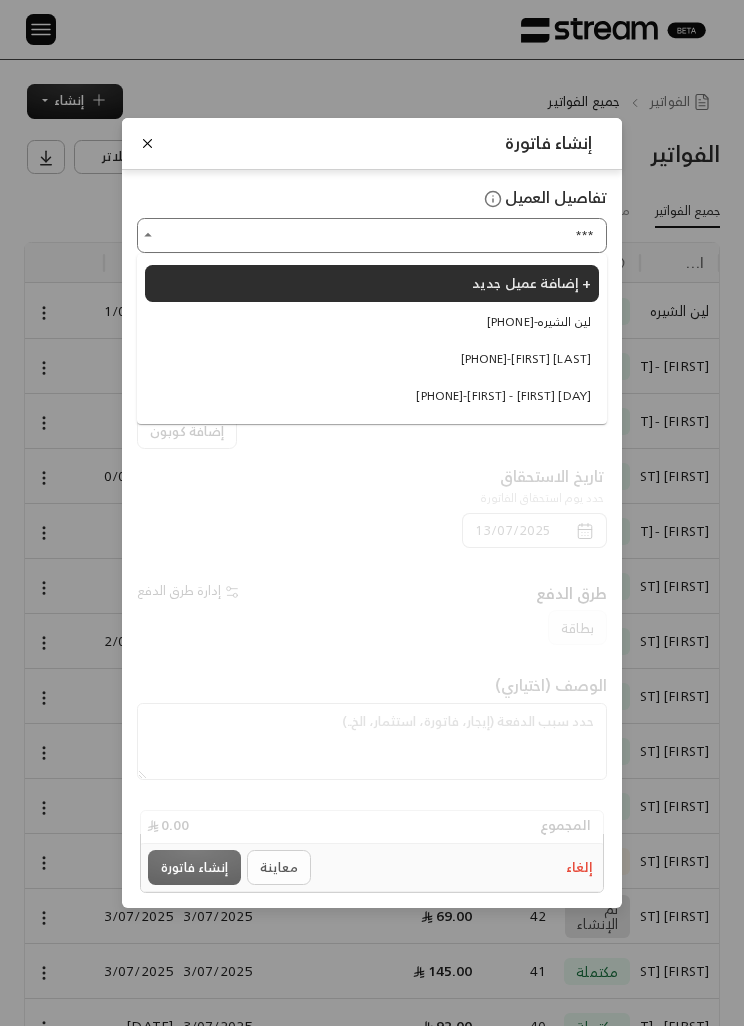 click on "[PHONE] - [FIRST] [LAST]" at bounding box center [526, 359] 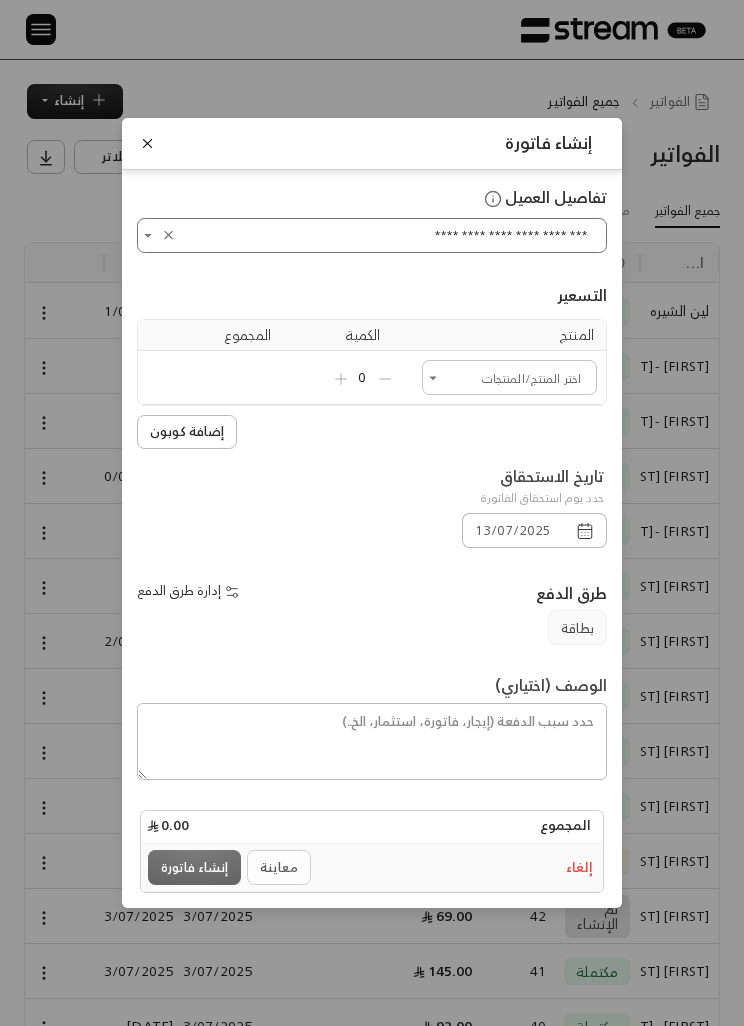 click on "اختر العميل" at bounding box center (509, 377) 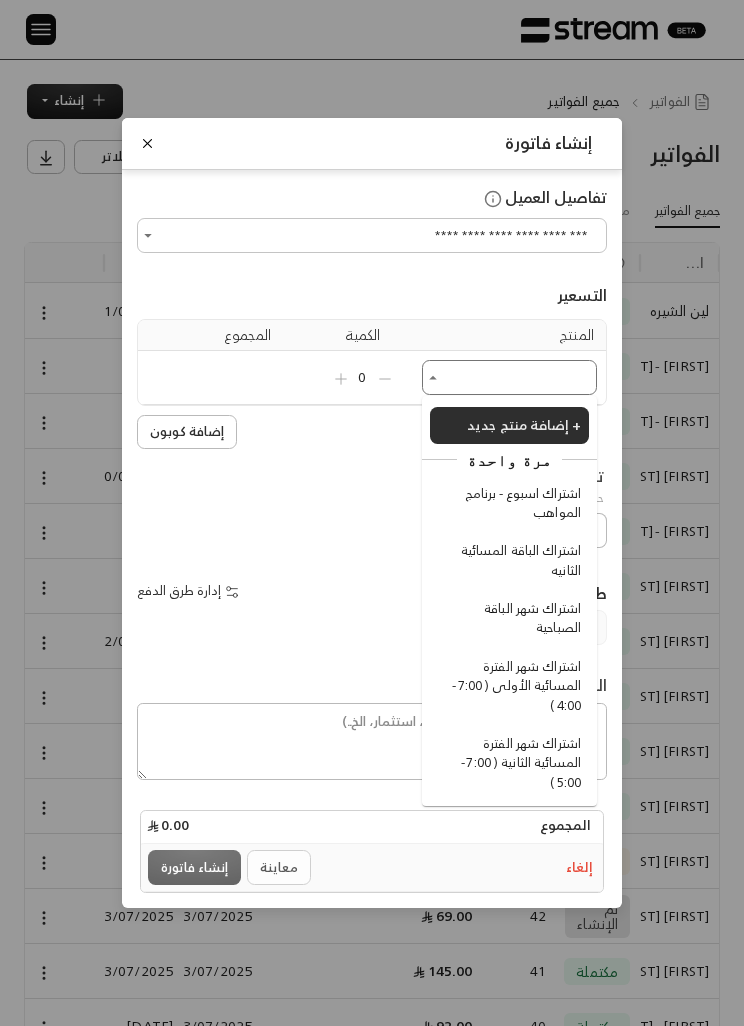 click on "0" at bounding box center (363, 378) 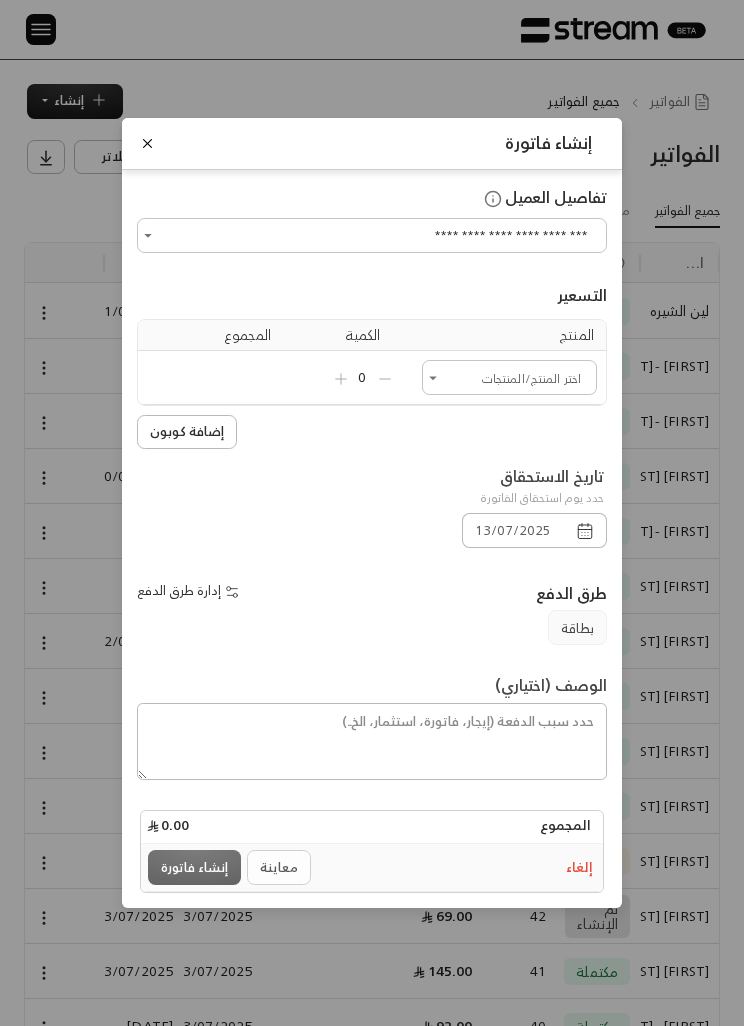 click on "اختر العميل" at bounding box center (509, 377) 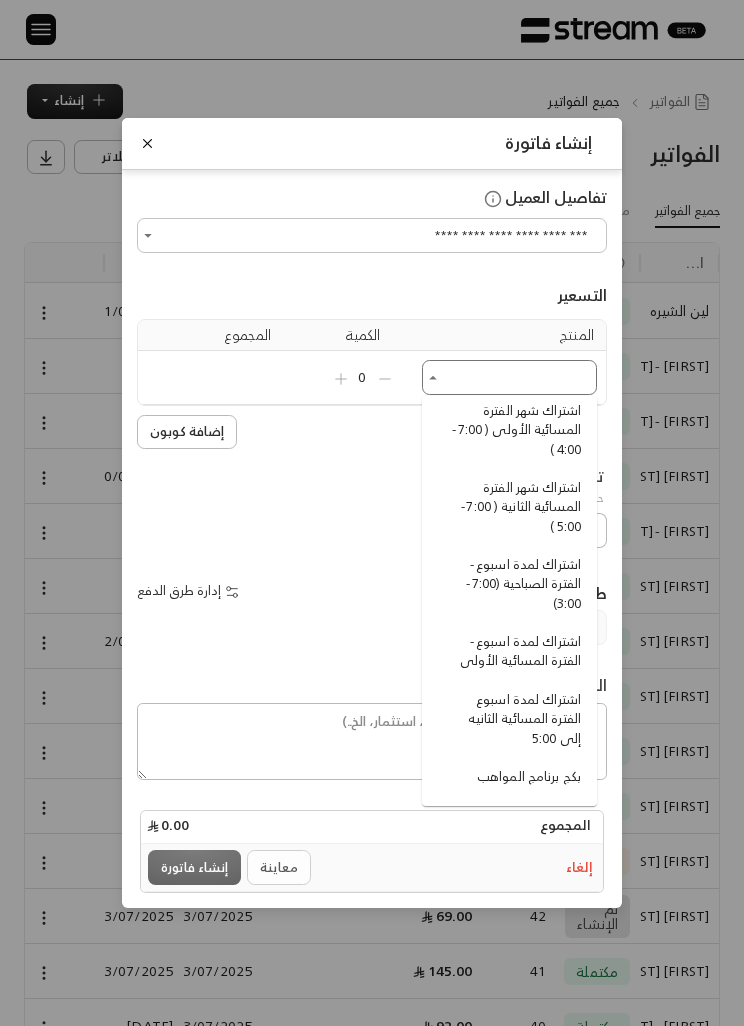 scroll, scrollTop: 258, scrollLeft: 0, axis: vertical 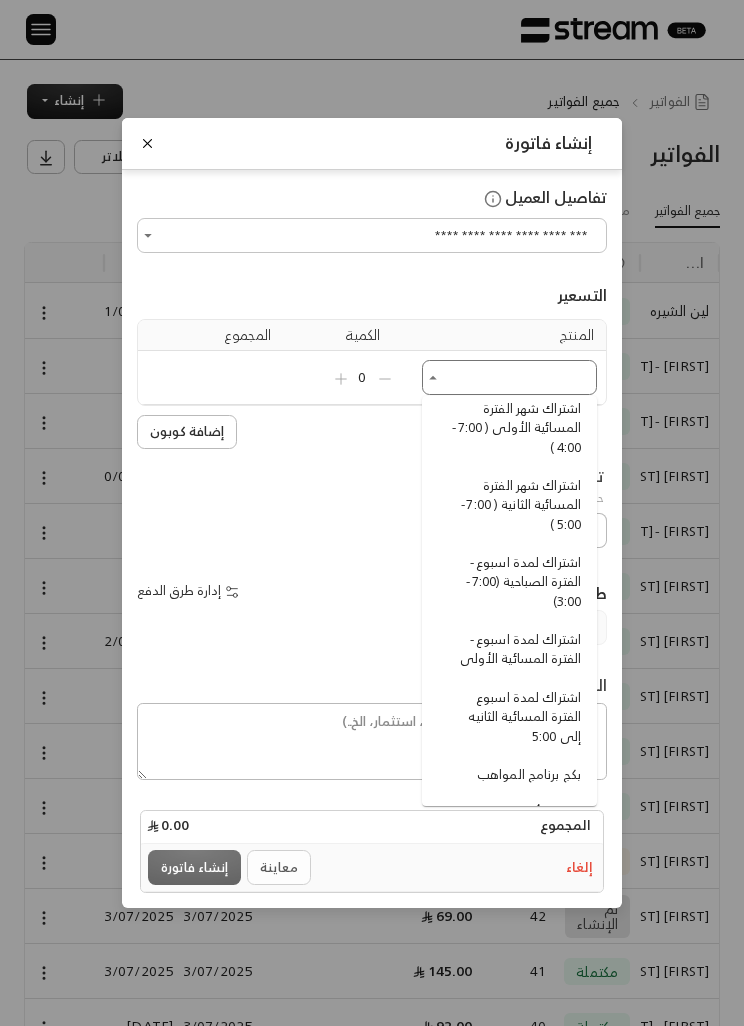 click on "اشتراك لمدة اسبوع - الفترة الصباحية (7:00 - 3:00)" at bounding box center (512, 582) 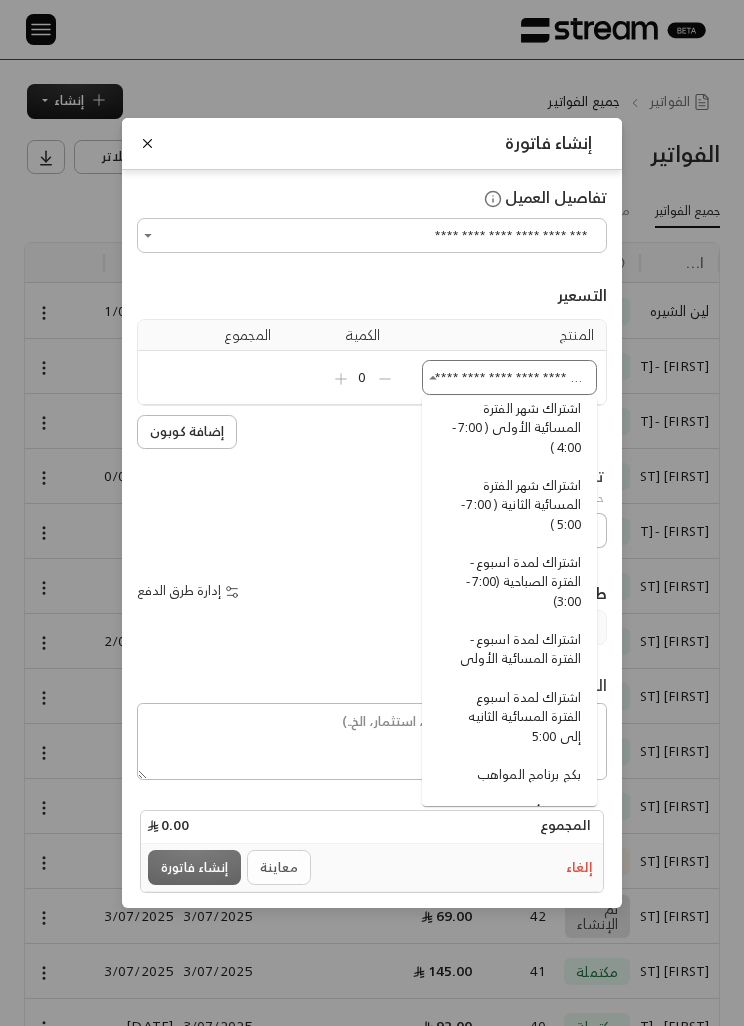 type 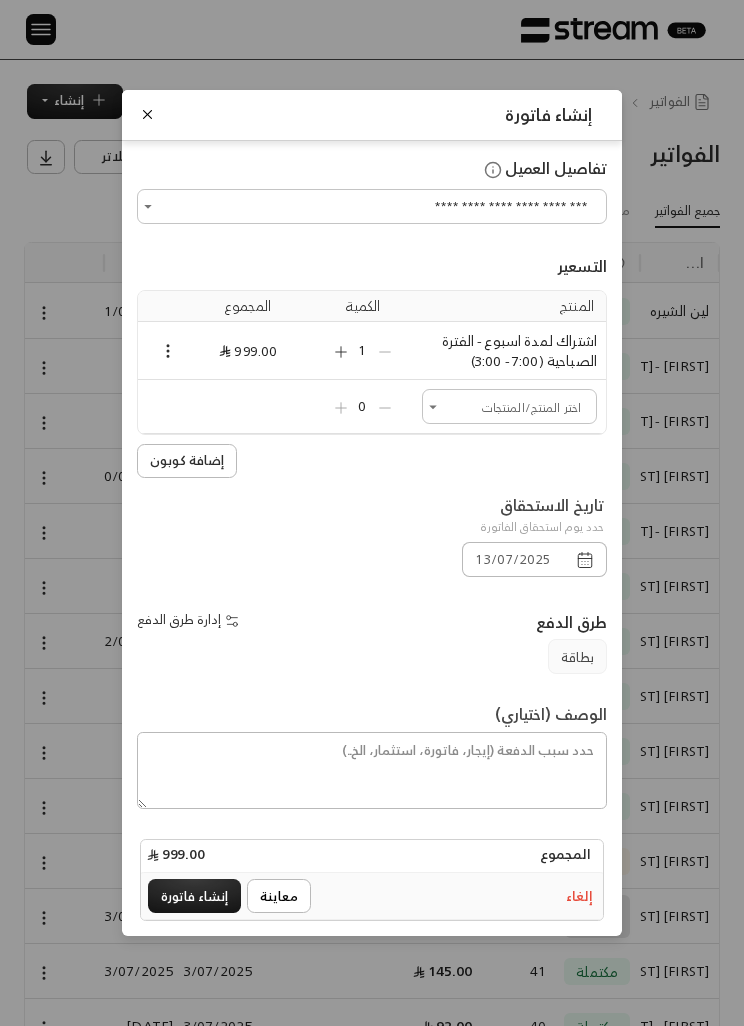 click on "1" at bounding box center [363, 351] 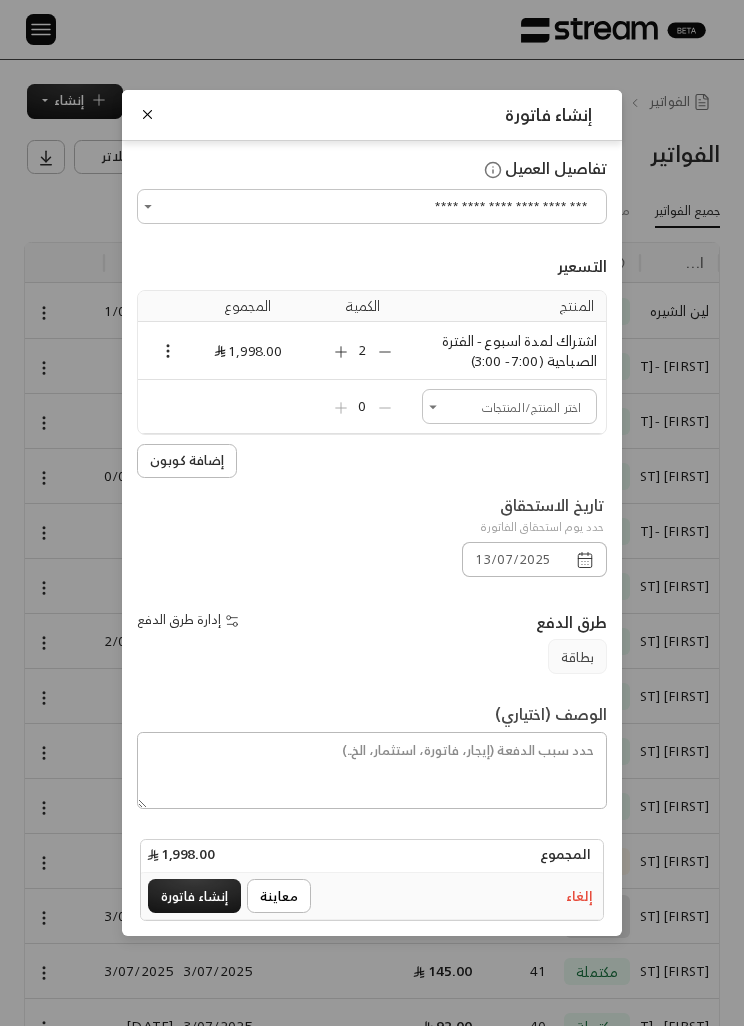 click 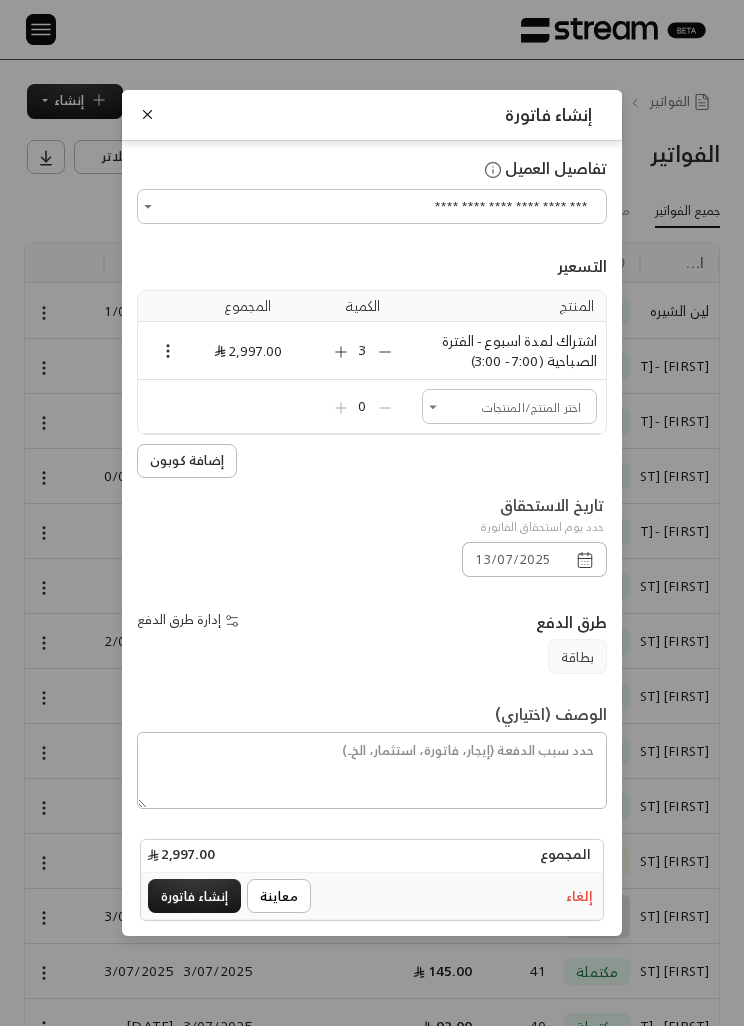 click 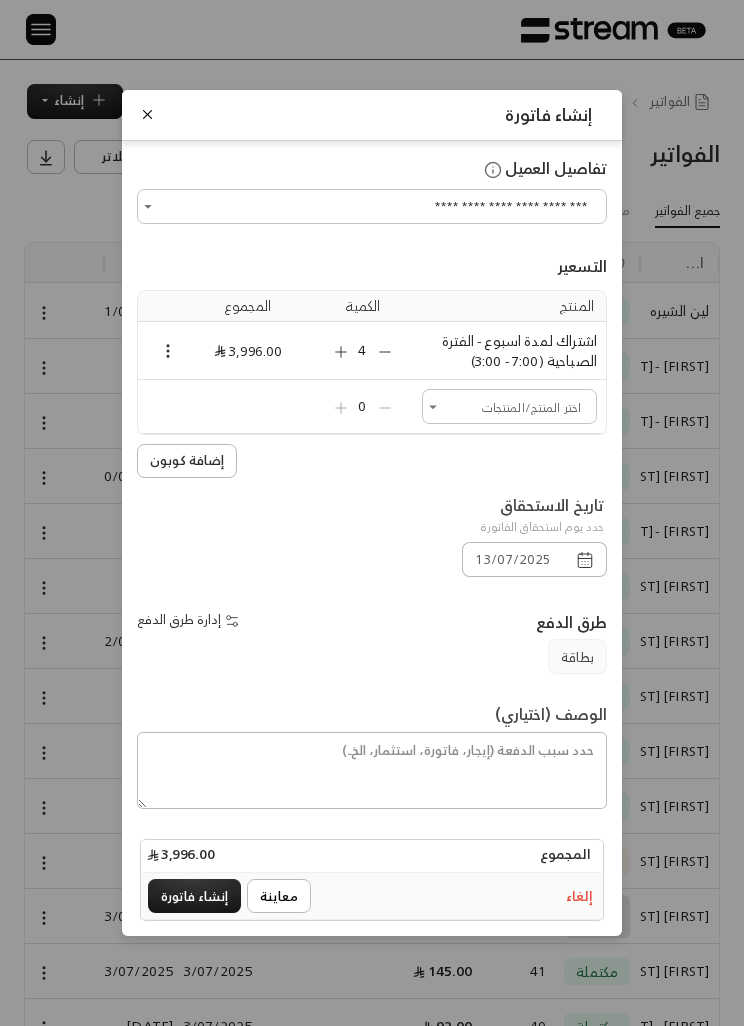 click 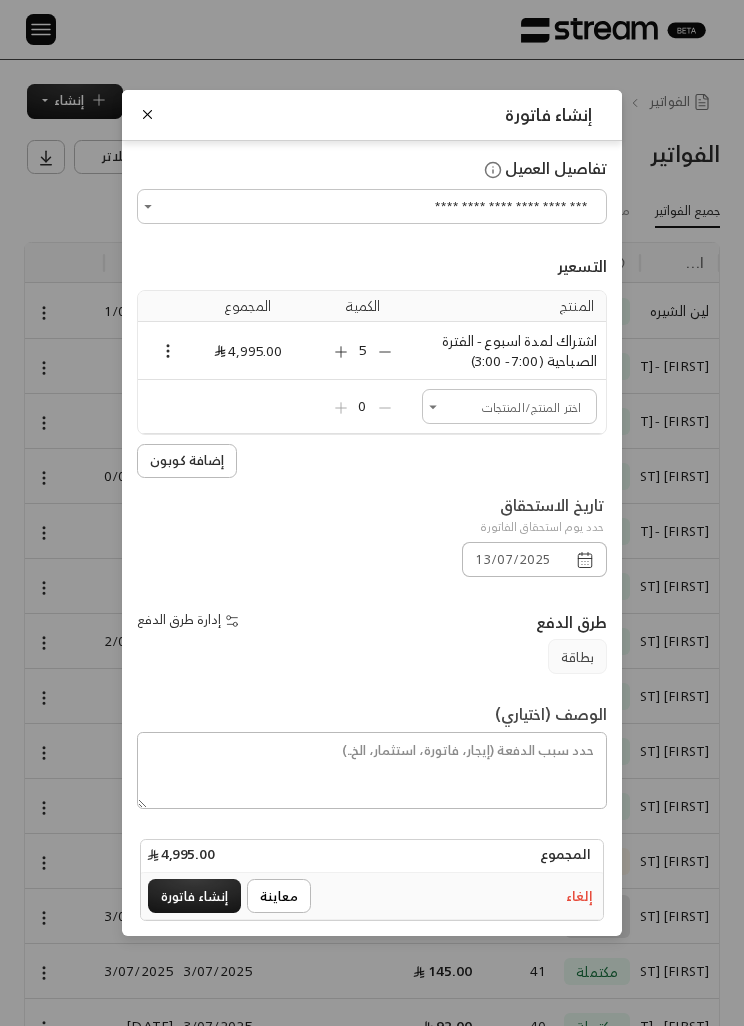 click 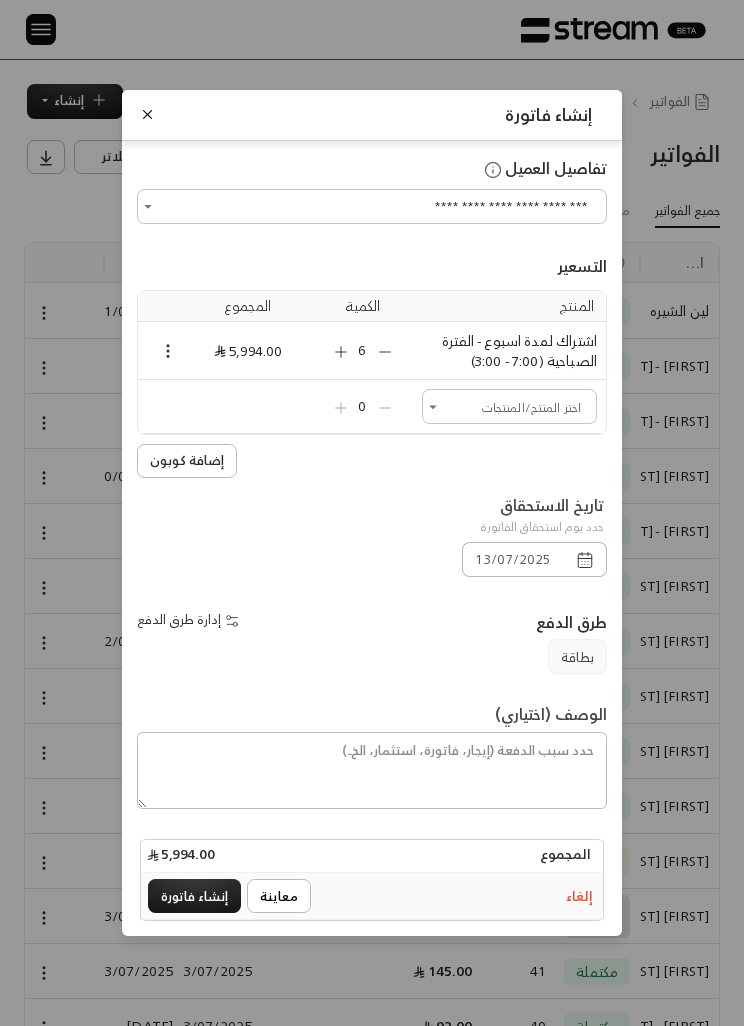 click on "إنشاء فاتورة" at bounding box center (194, 896) 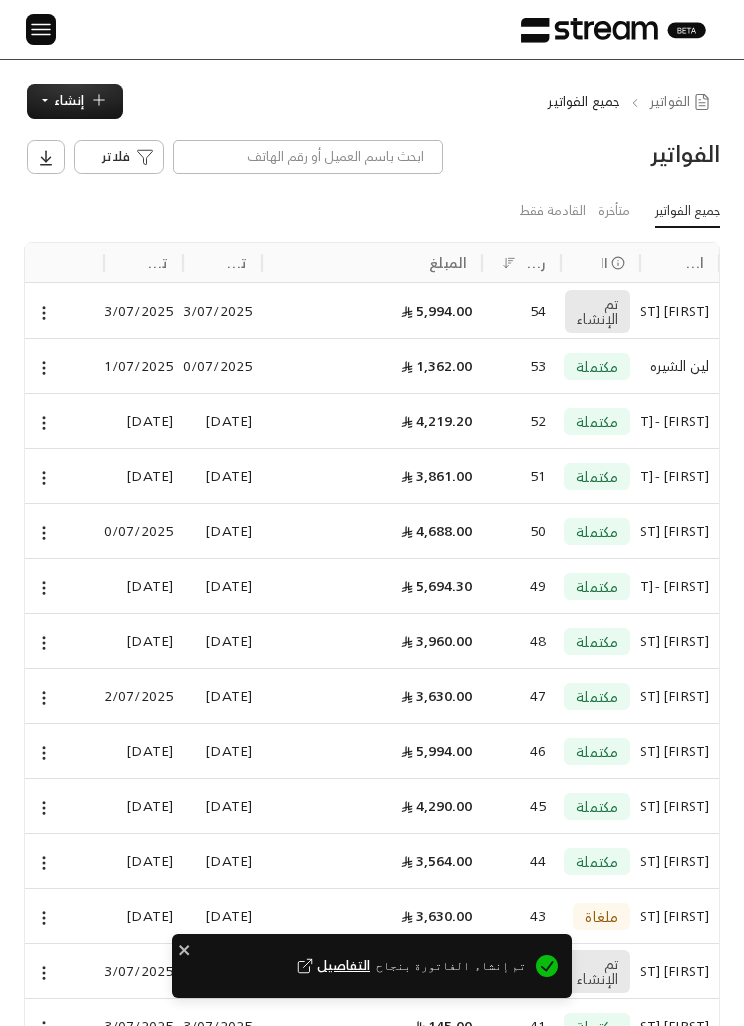 click 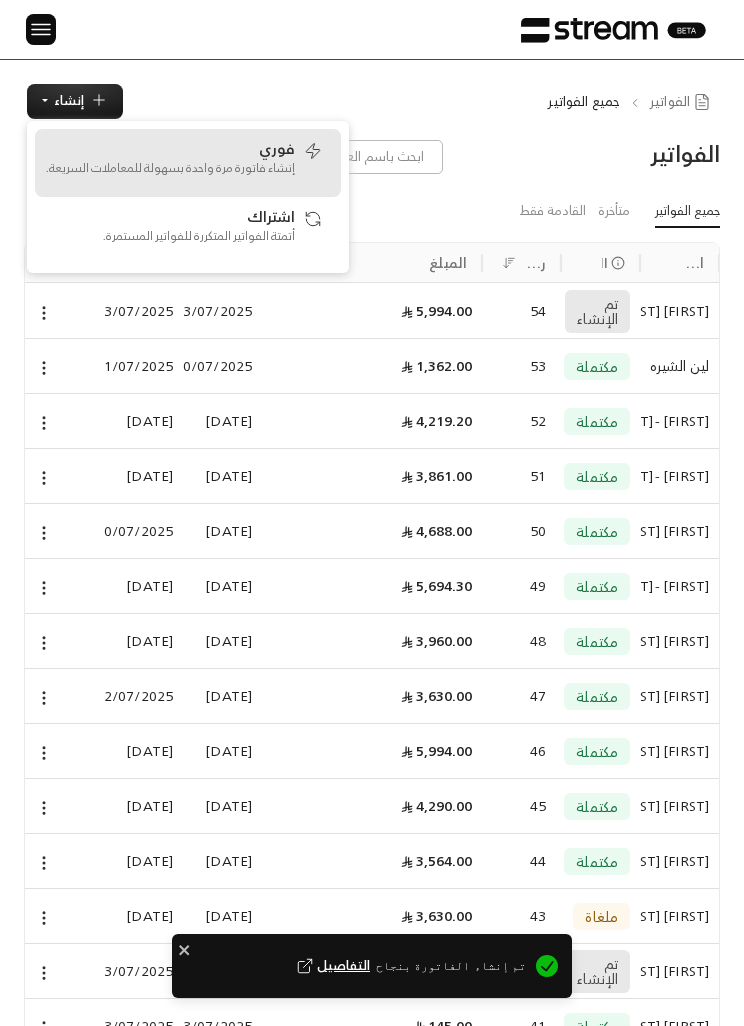 click 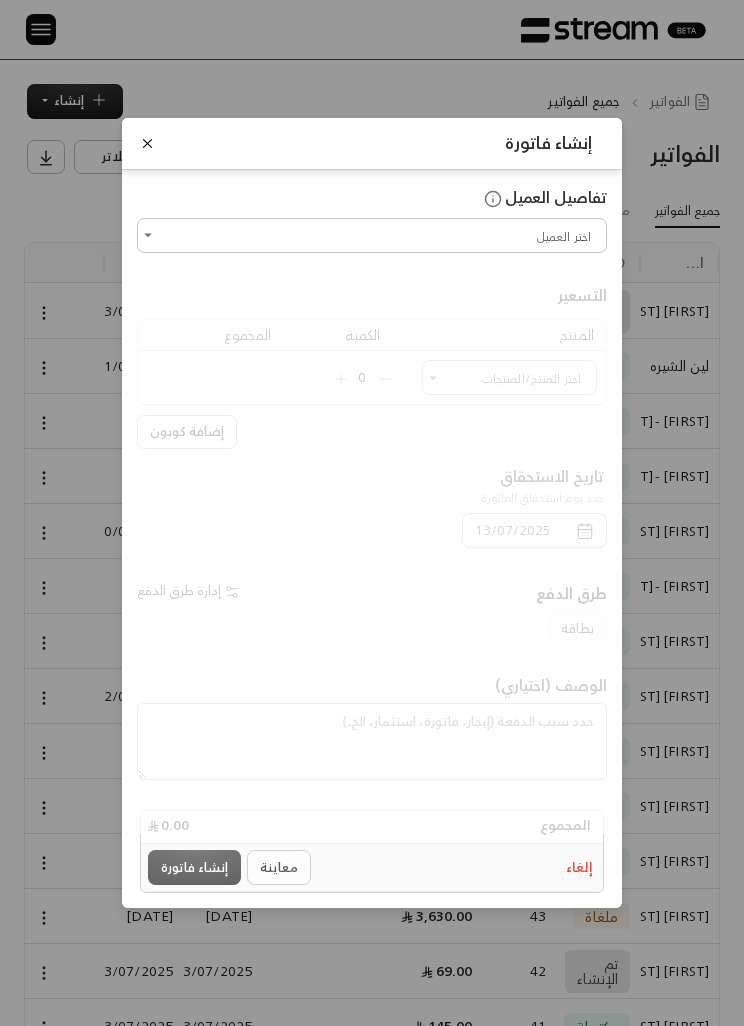 click on "اختر العميل" at bounding box center [372, 235] 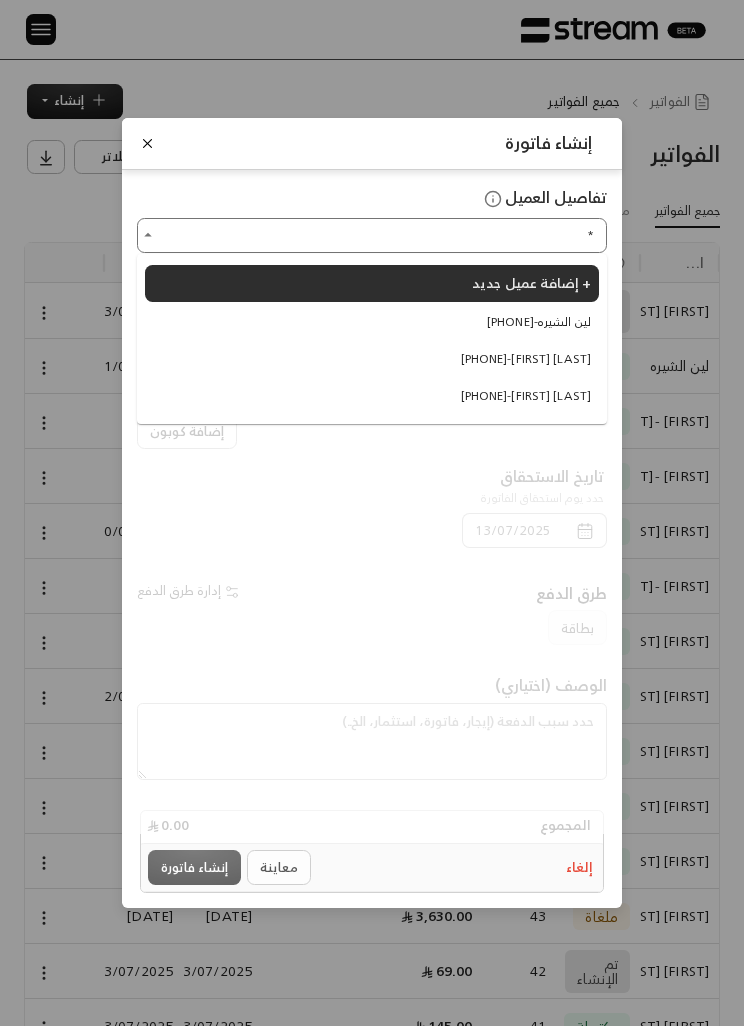 click on "[PHONE] - [FIRST] [LAST]" at bounding box center (526, 359) 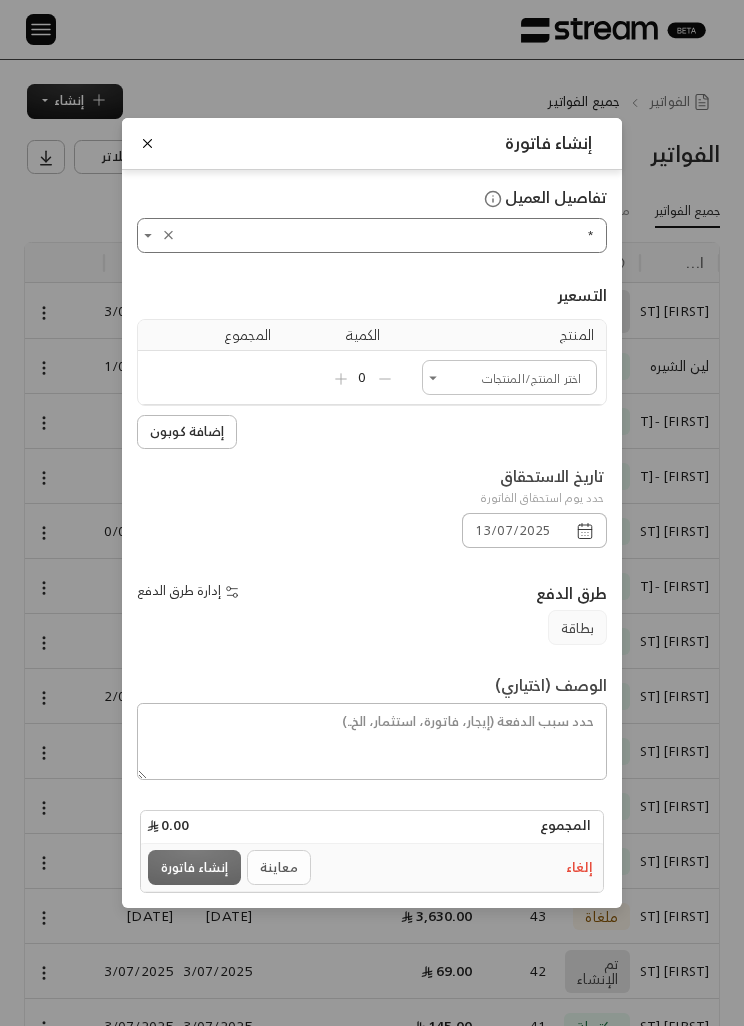 type on "**********" 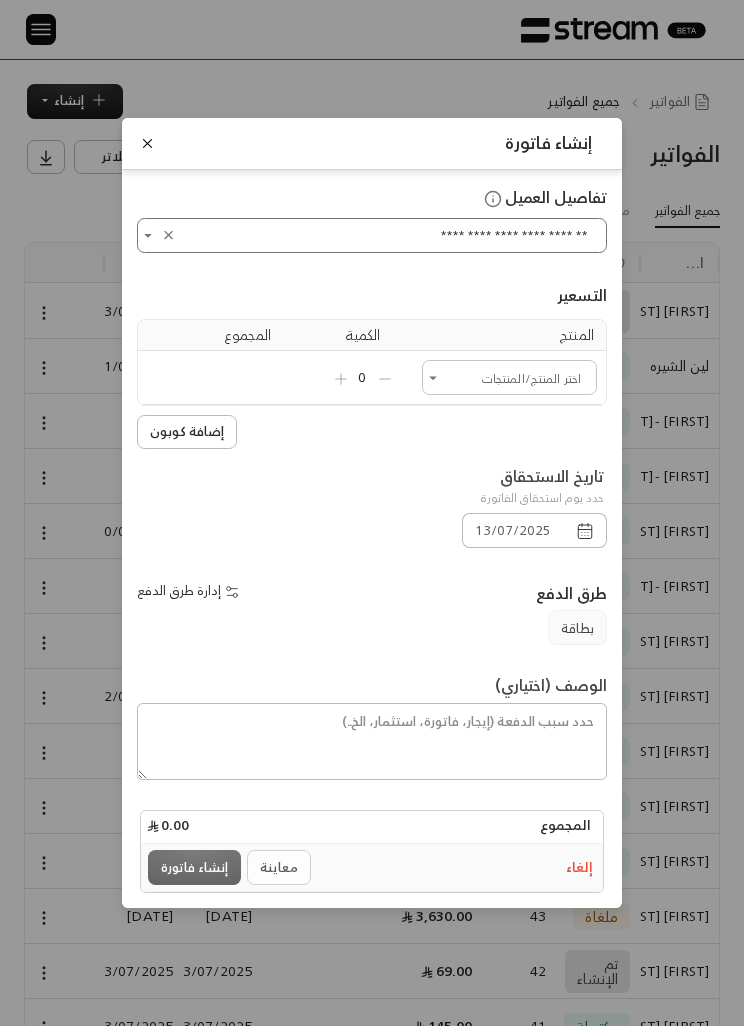 click on "0" at bounding box center (363, 378) 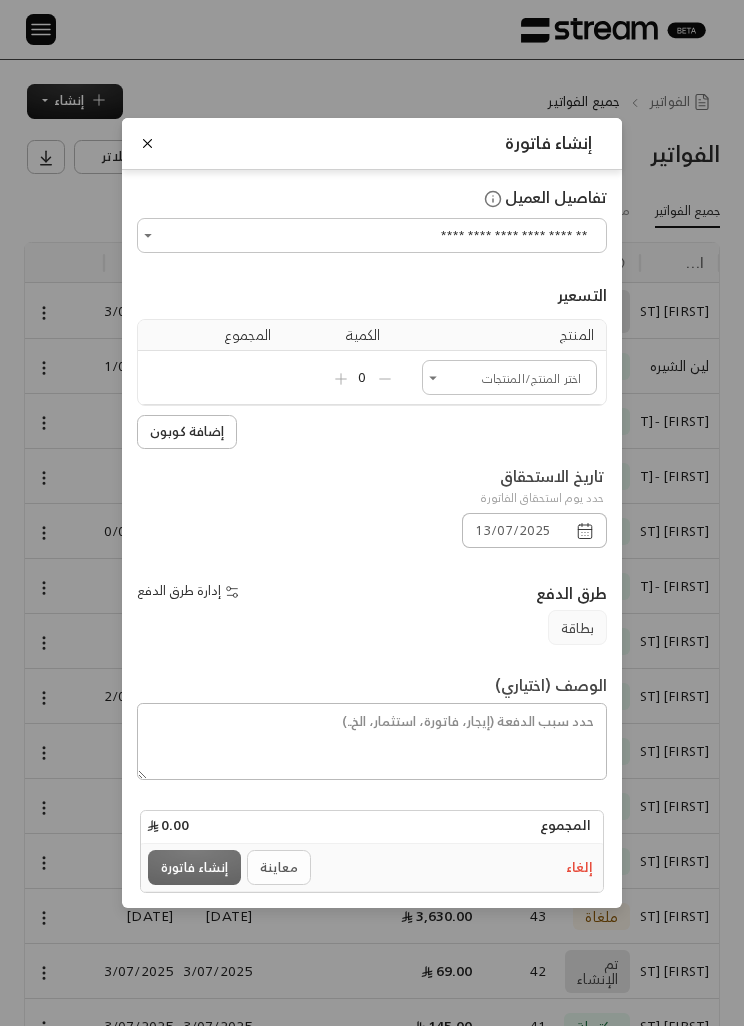 click on "0" at bounding box center [363, 378] 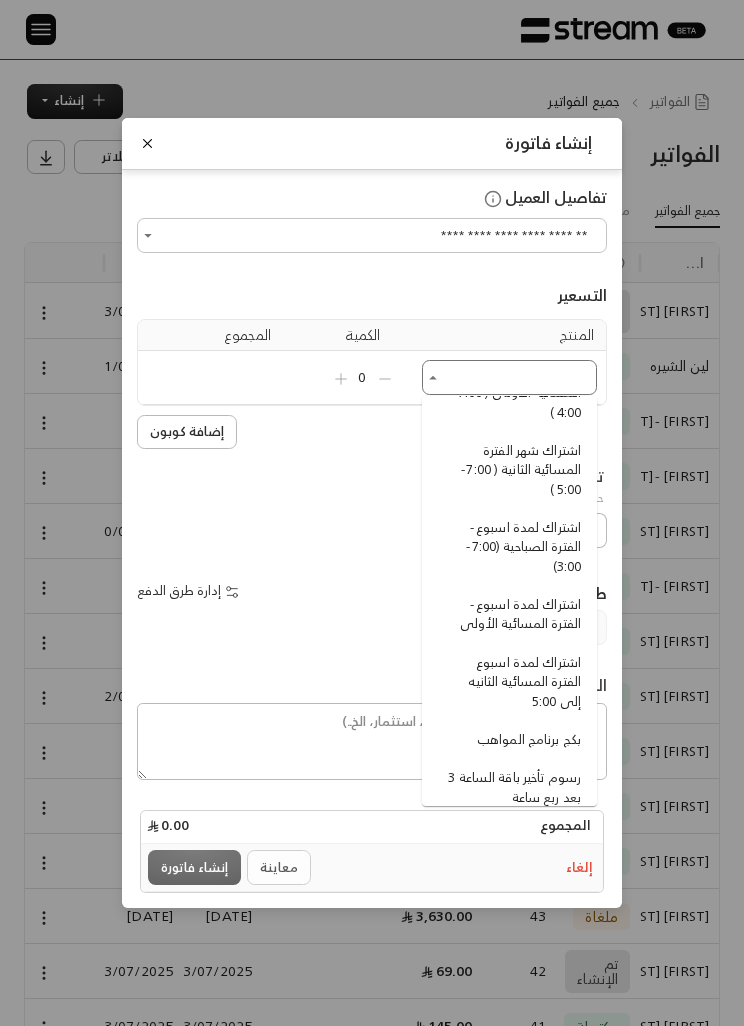 scroll, scrollTop: 294, scrollLeft: 0, axis: vertical 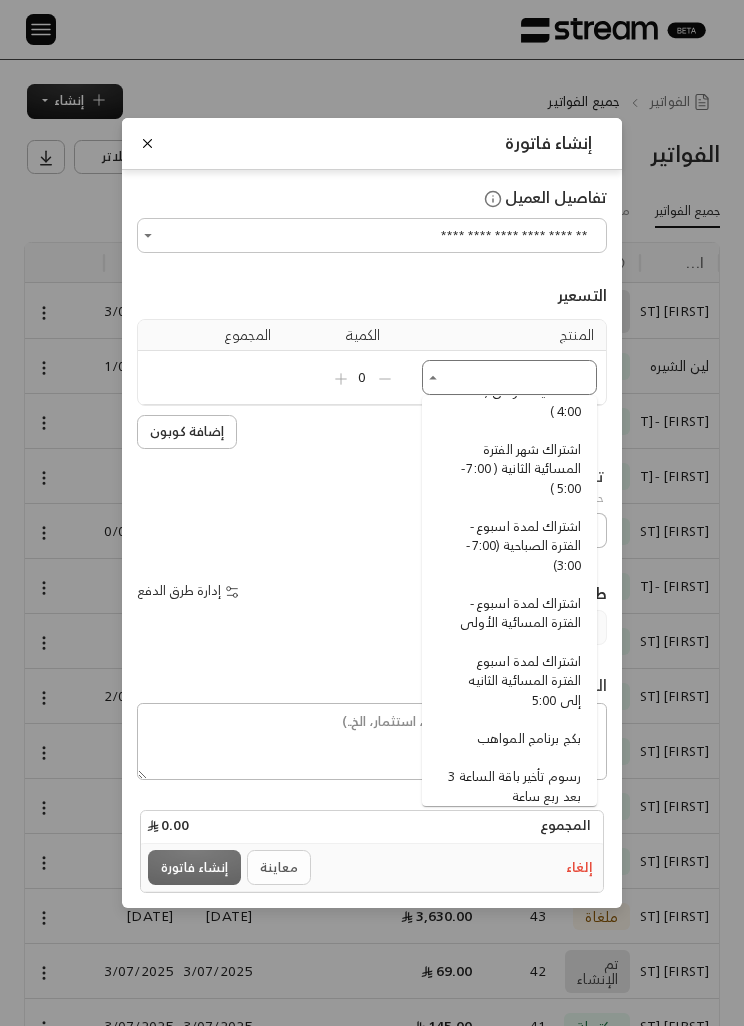 click on "اشتراك لمدة اسبوع - الفترة الصباحية (7:00 - 3:00)" at bounding box center (512, 546) 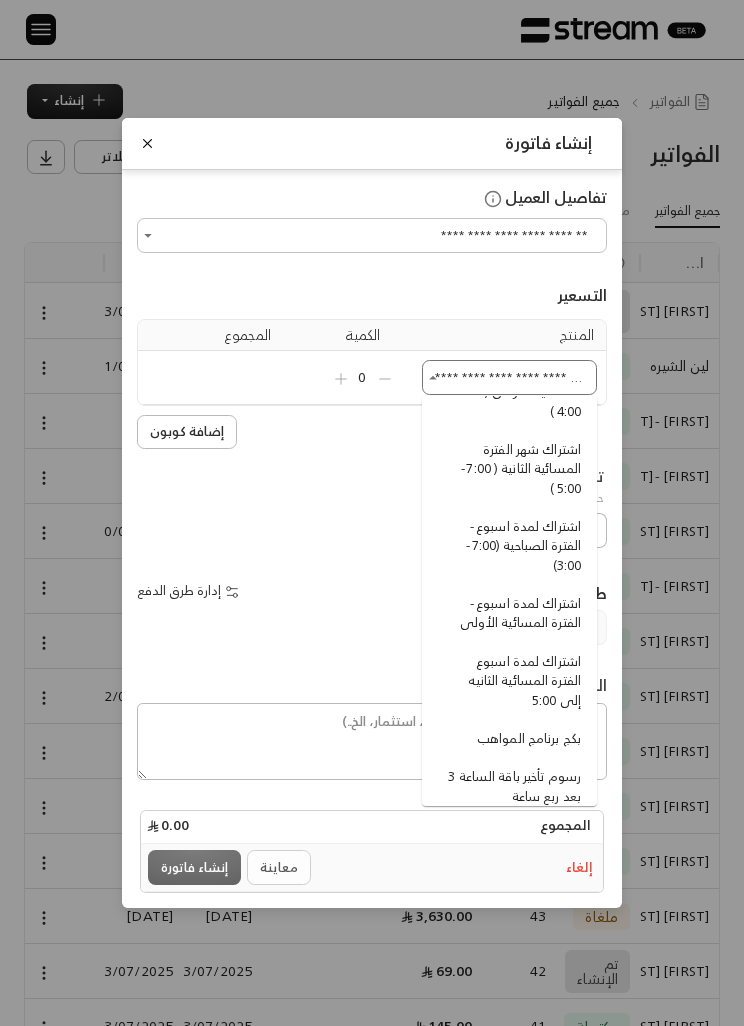 type 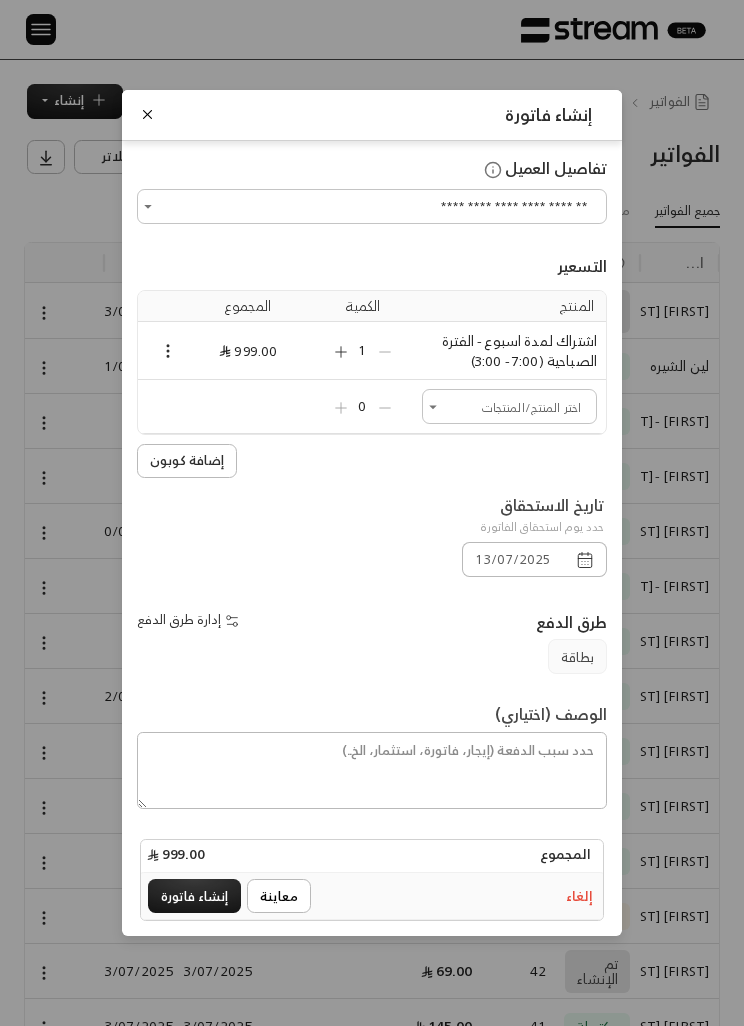 click 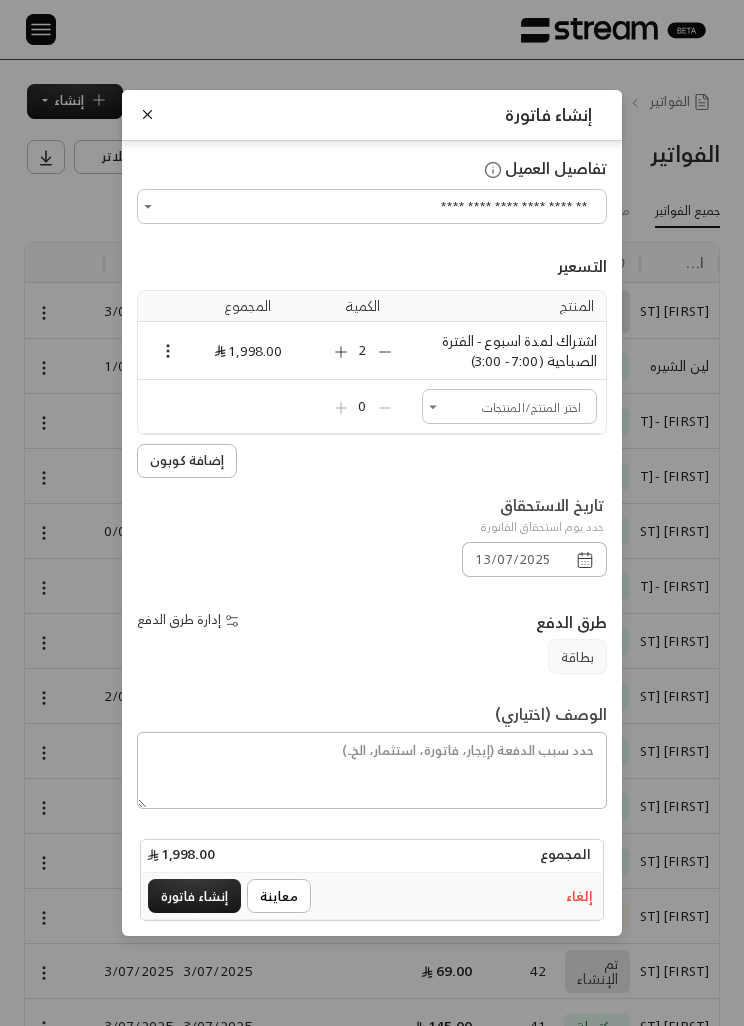 click 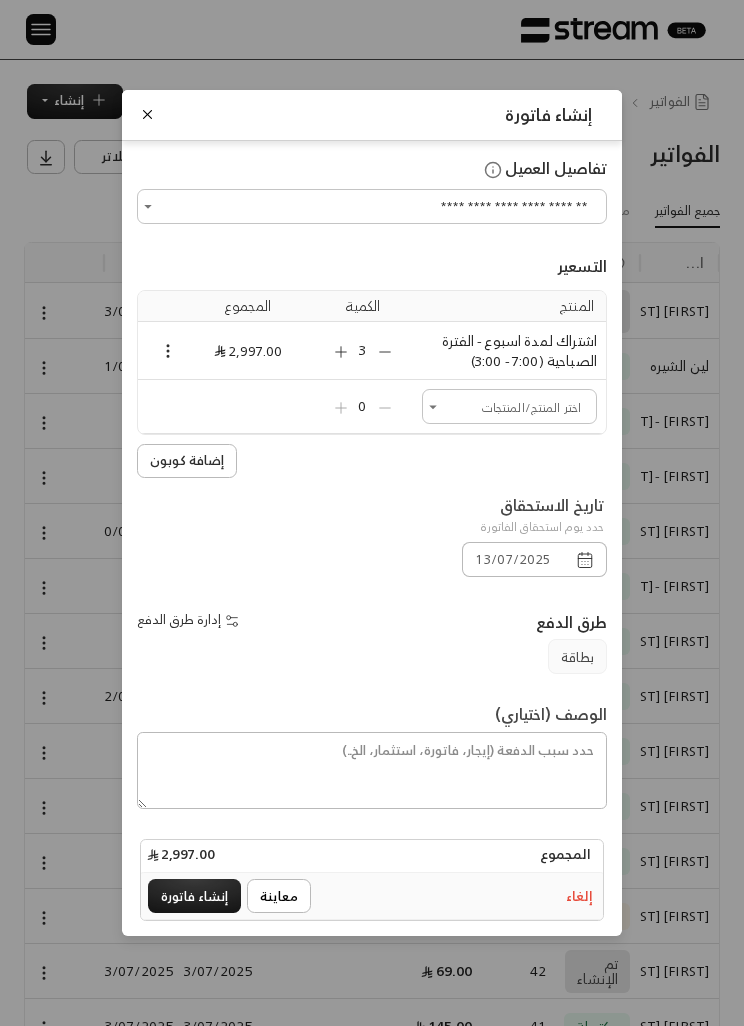 click on "إنشاء فاتورة" at bounding box center [194, 896] 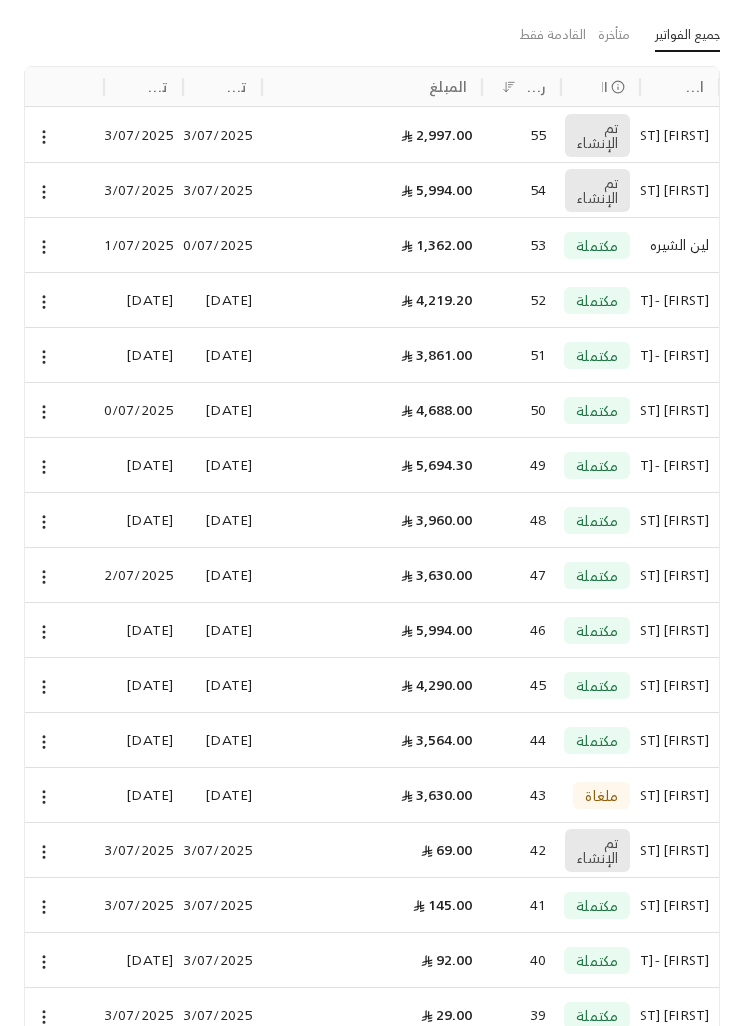scroll, scrollTop: 202, scrollLeft: 0, axis: vertical 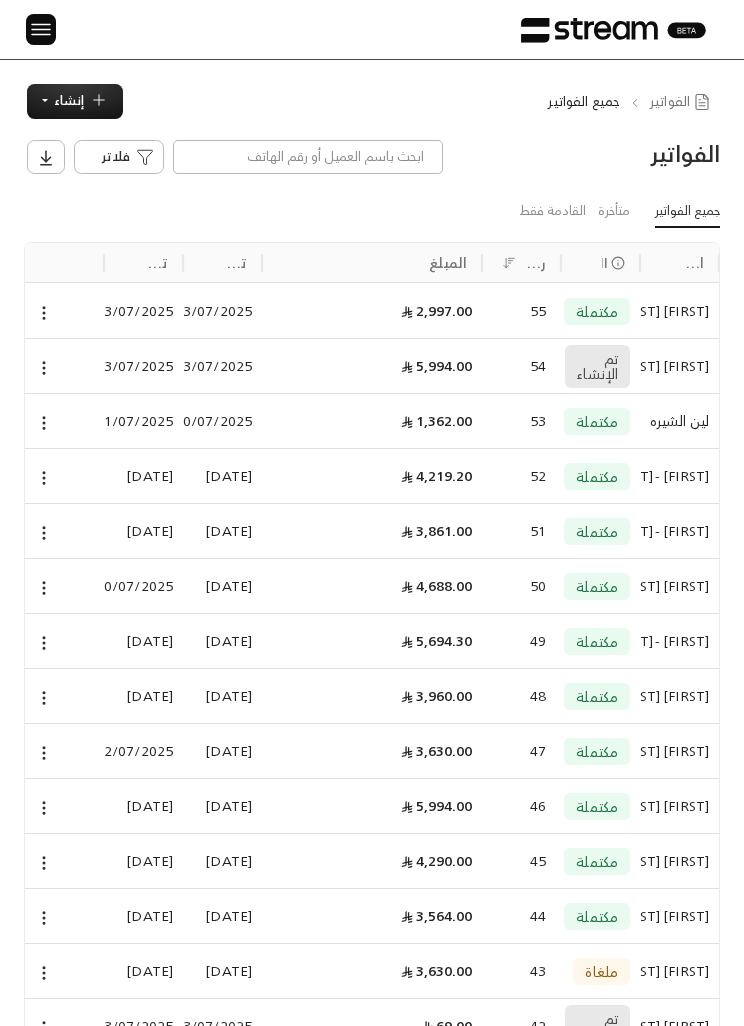 click at bounding box center (44, 367) 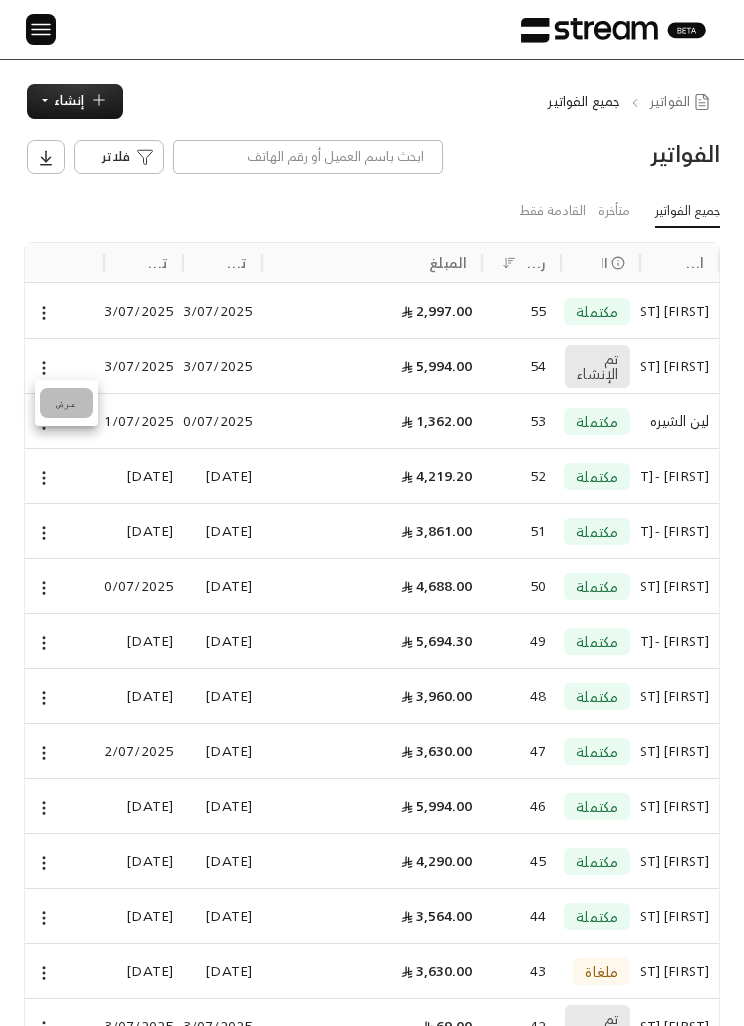click on "عرض" at bounding box center [66, 403] 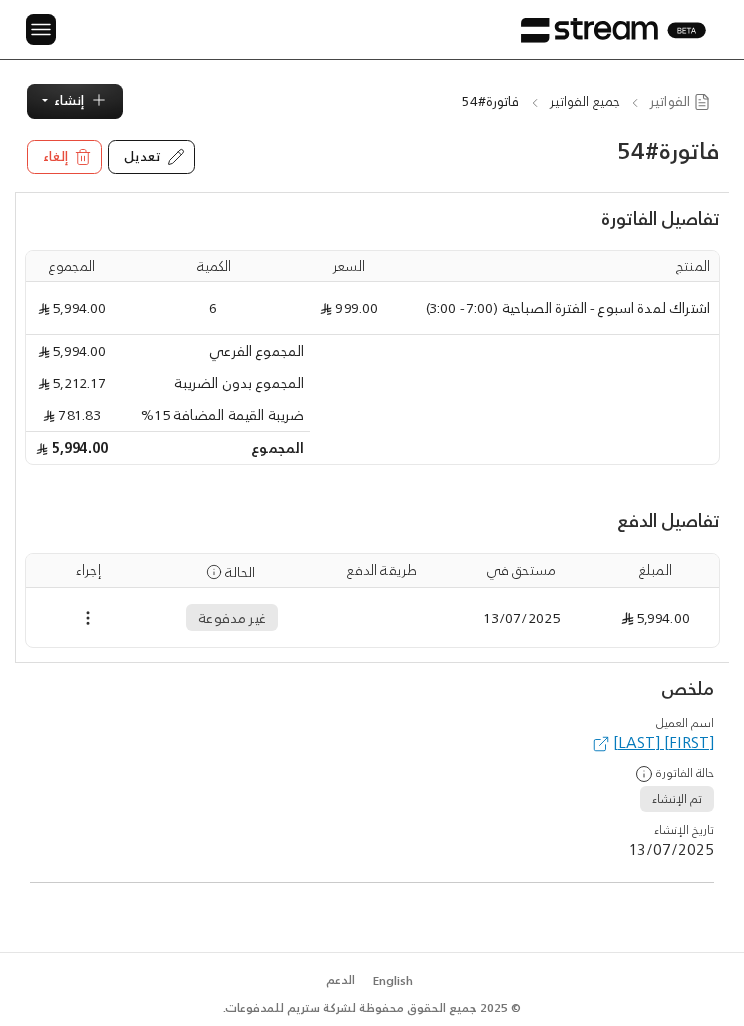 click 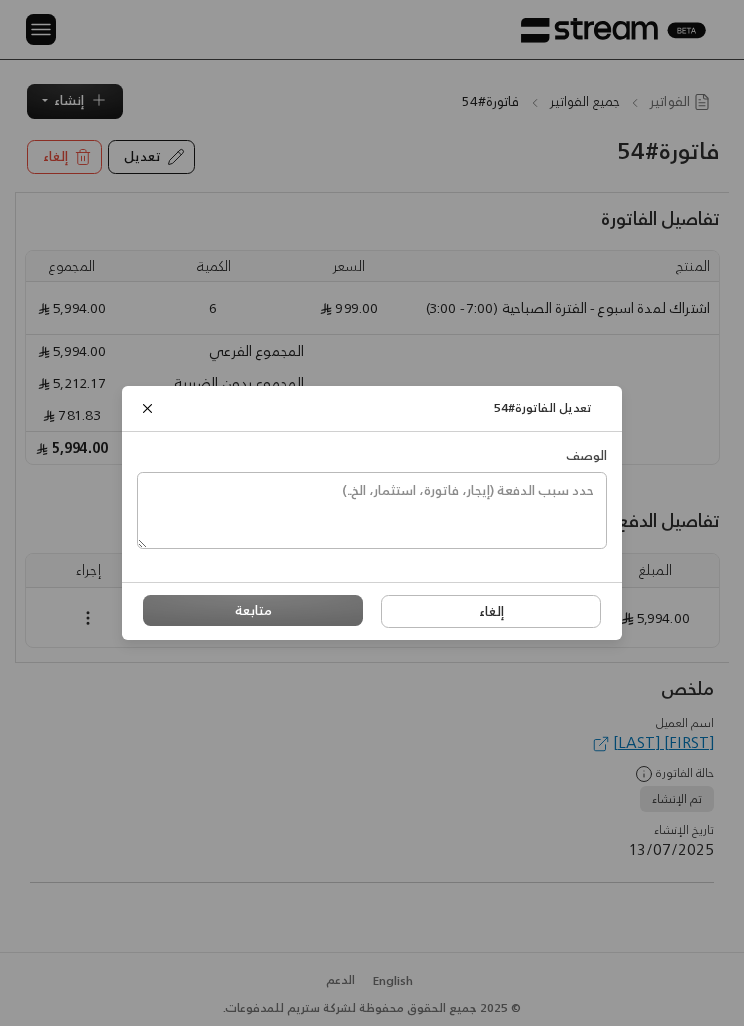 click on "تعديل الفاتورة  # [NUMBER]" at bounding box center [372, 409] 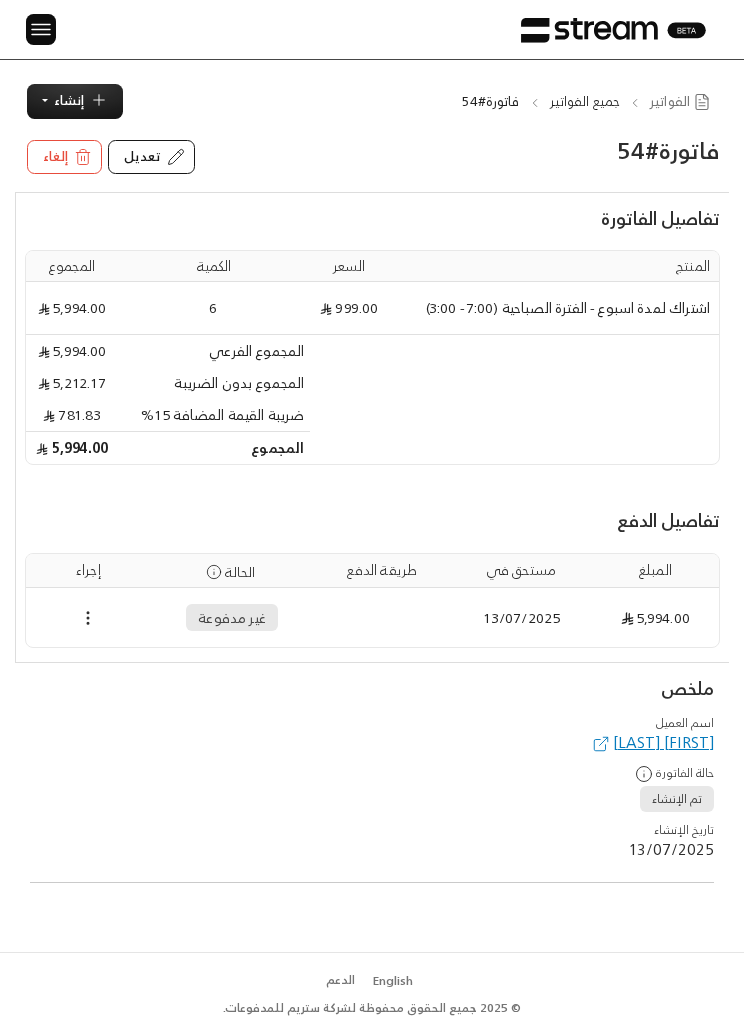 click on "إلغاء" at bounding box center (55, 157) 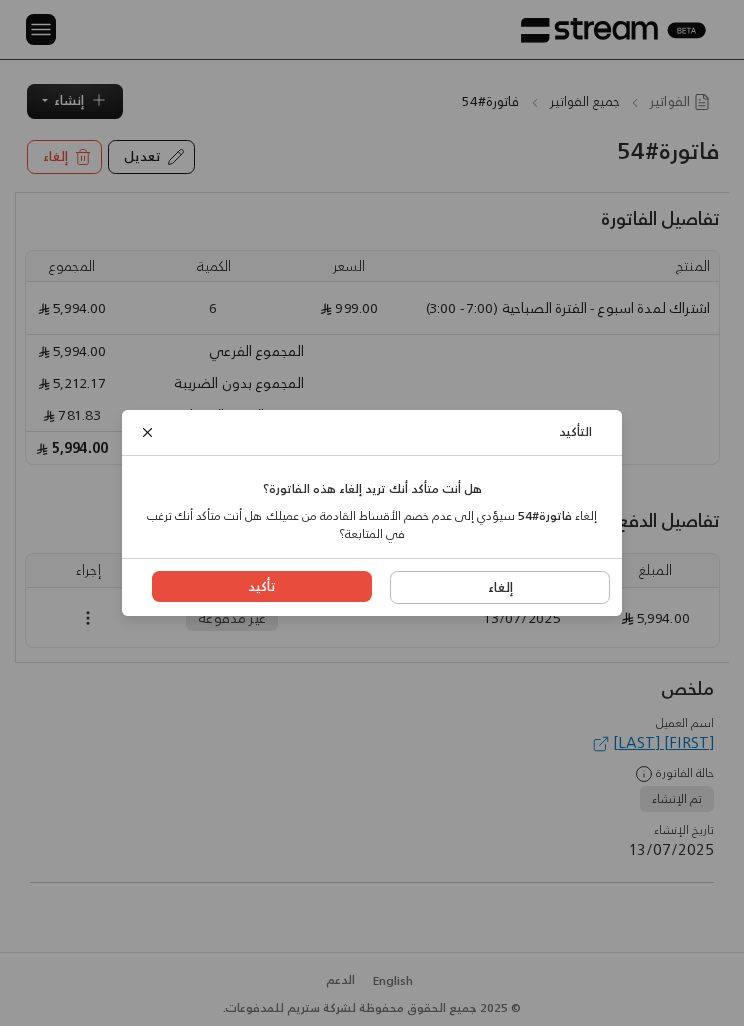 click on "تأكيد" at bounding box center [262, 587] 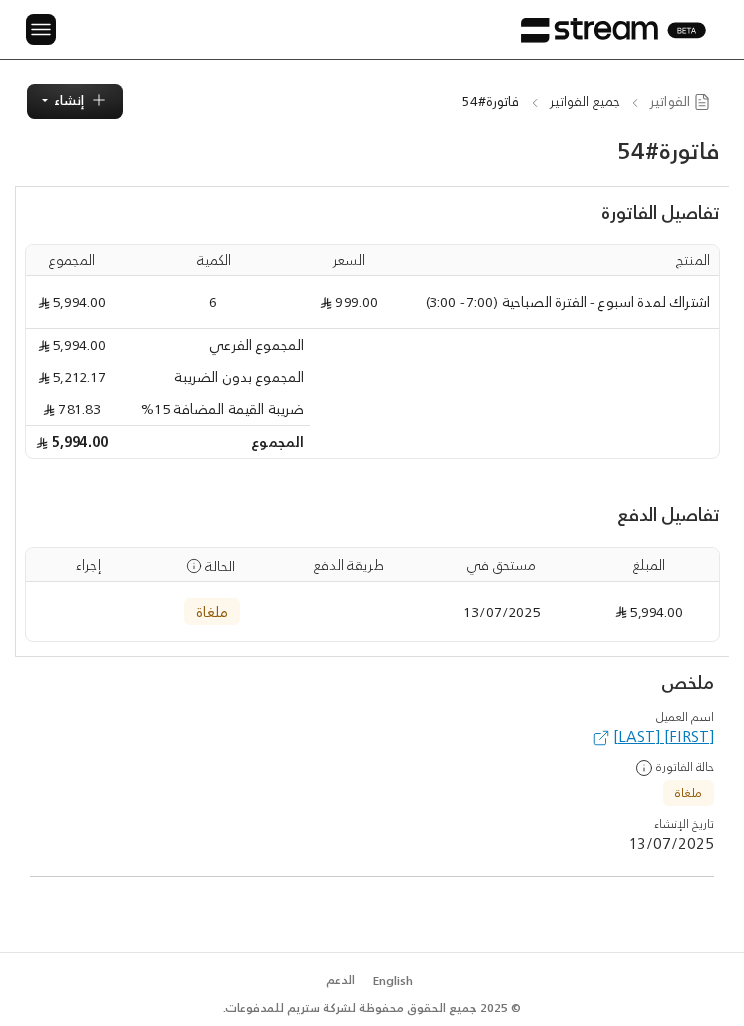 scroll, scrollTop: 0, scrollLeft: 0, axis: both 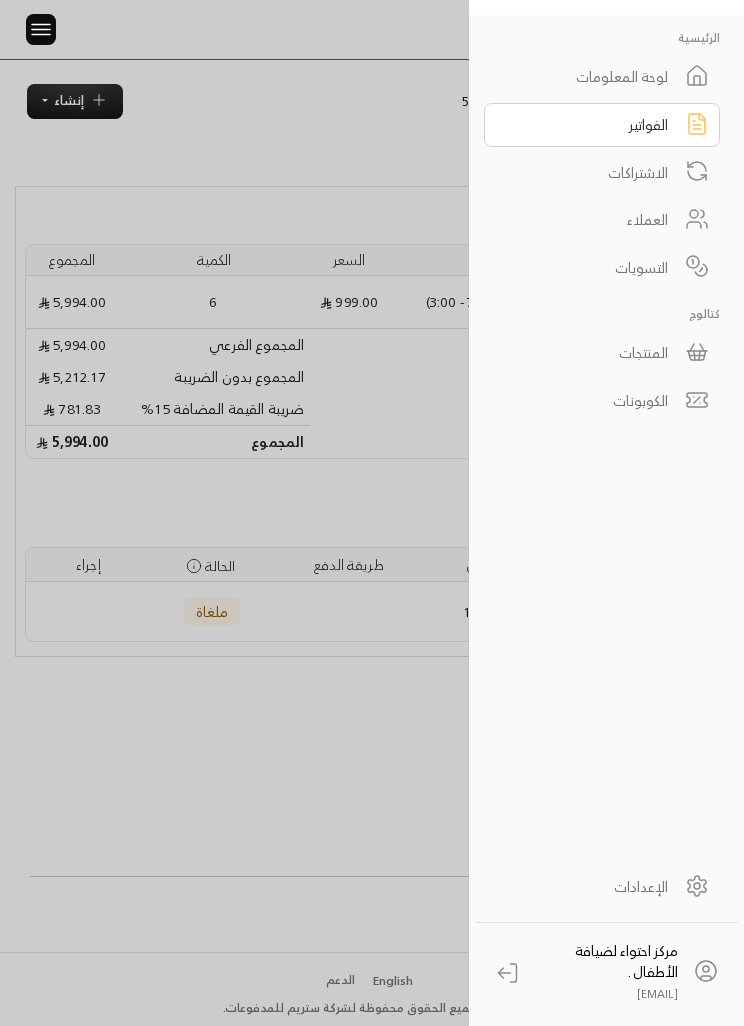 click on "الفواتير" at bounding box center (589, 124) 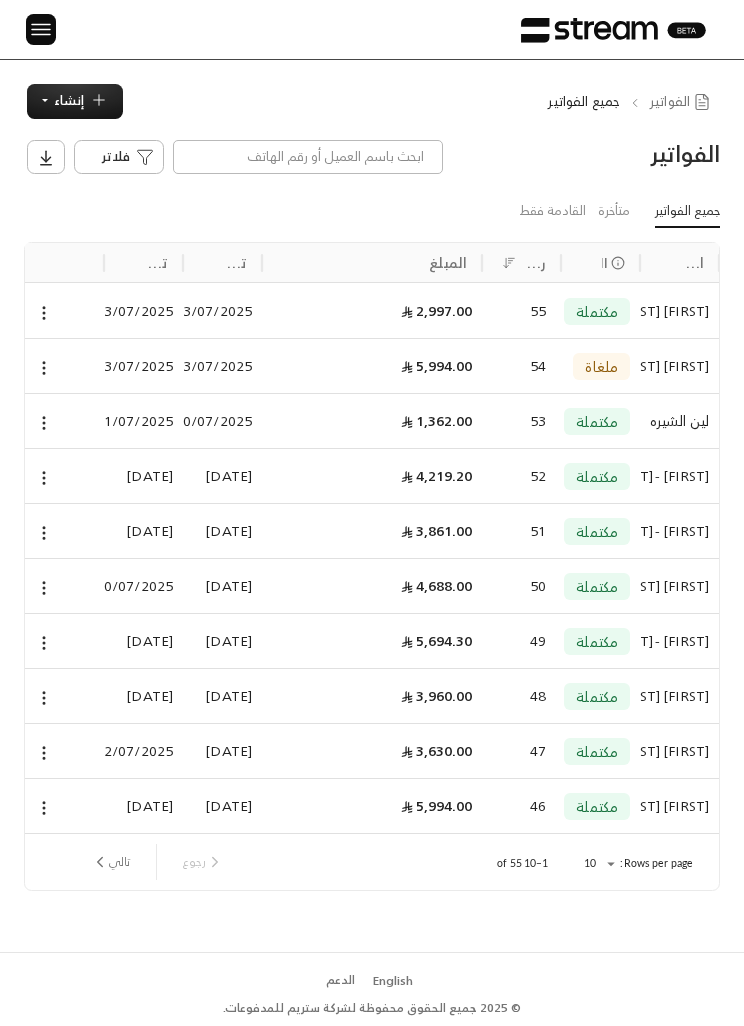 click on "10/07/2025" at bounding box center (143, 586) 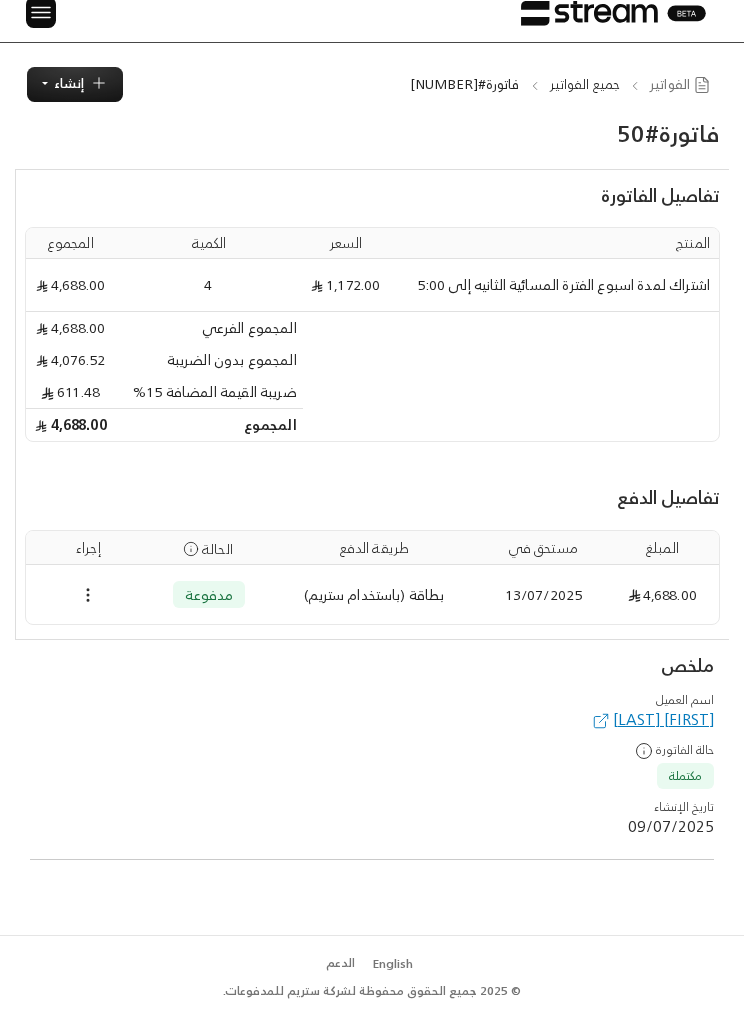 scroll, scrollTop: 0, scrollLeft: 0, axis: both 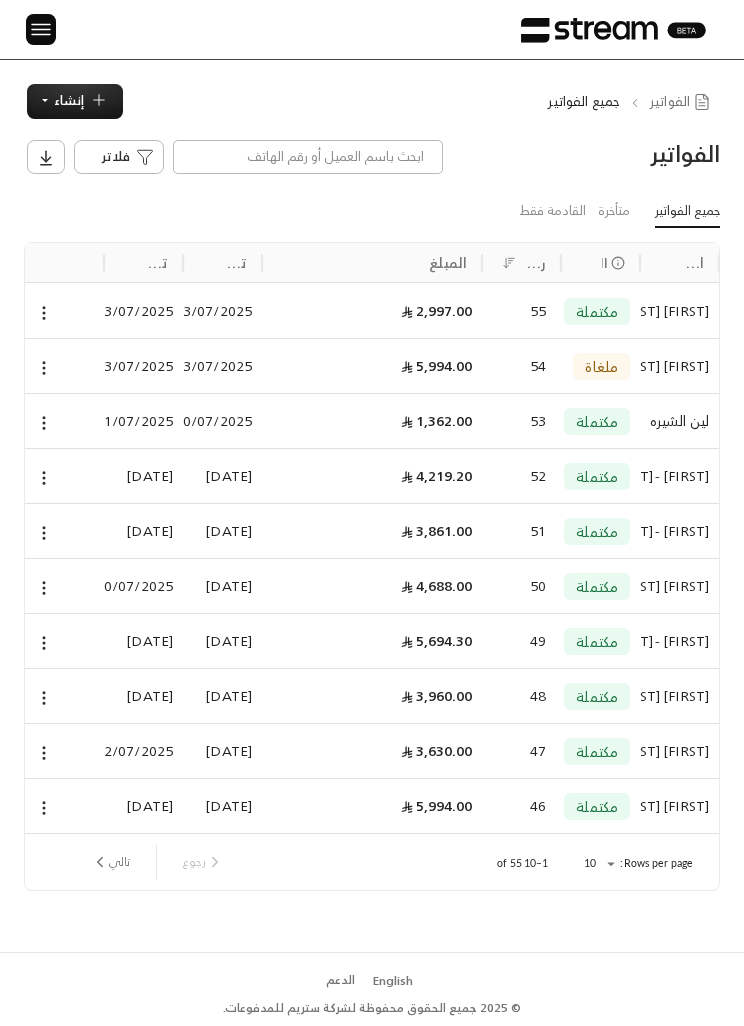 click at bounding box center (41, 29) 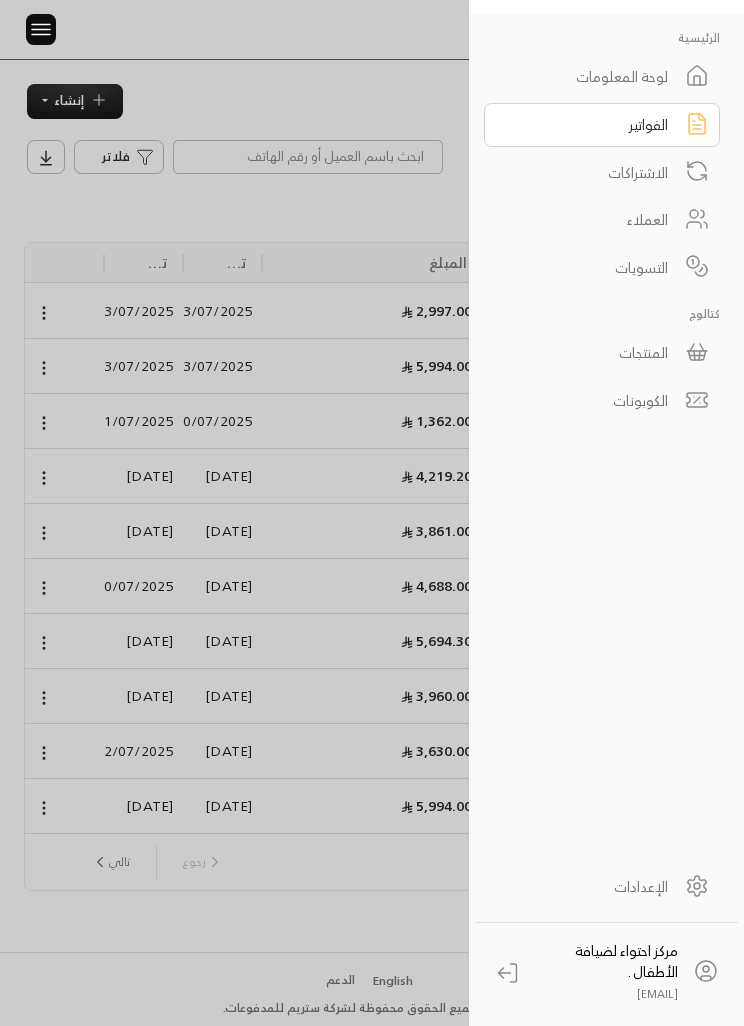 click at bounding box center [372, 513] 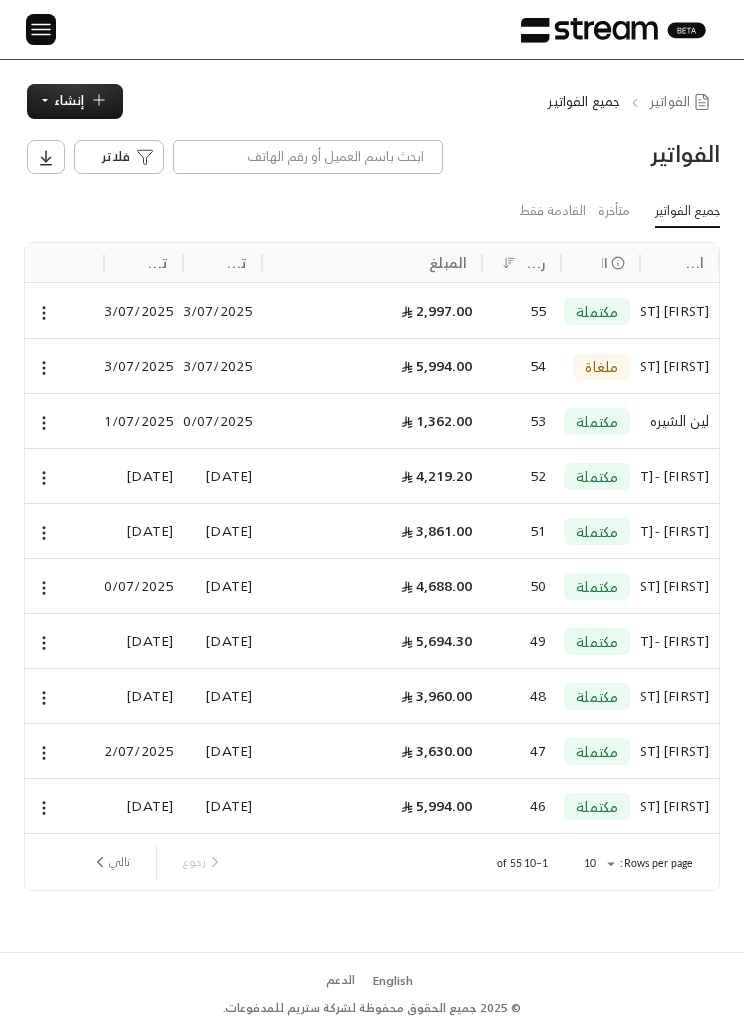 click on "إنشاء" at bounding box center [75, 101] 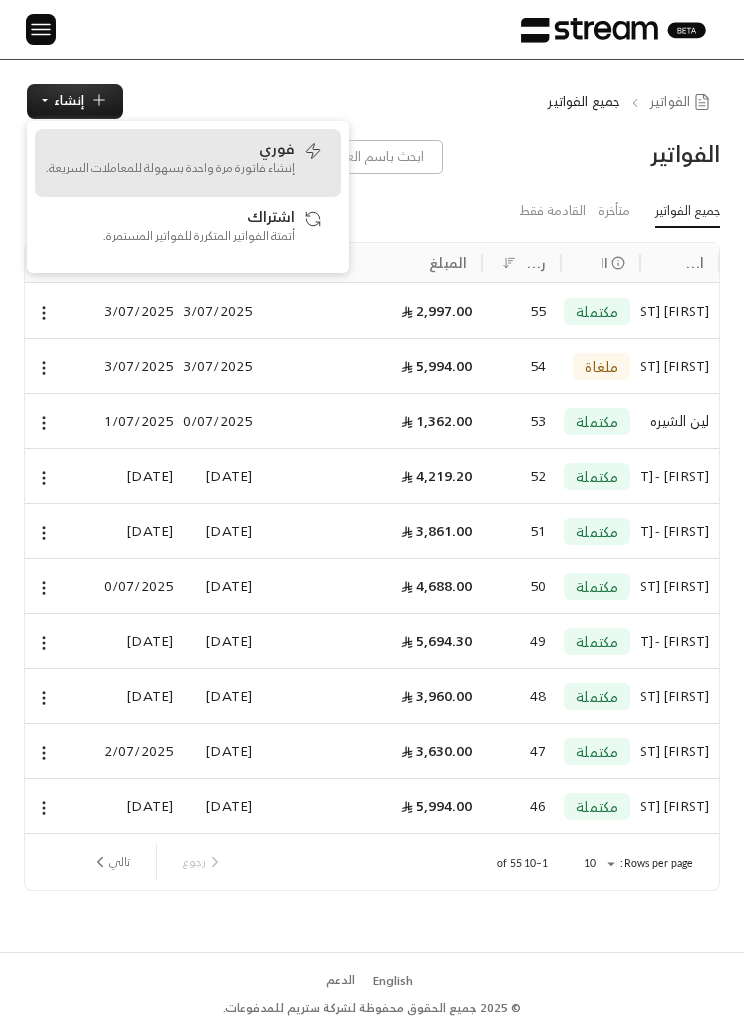 click on "فوري إنشاء فاتورة مرة واحدة بسهولة للمعاملات السريعة." at bounding box center [170, 163] 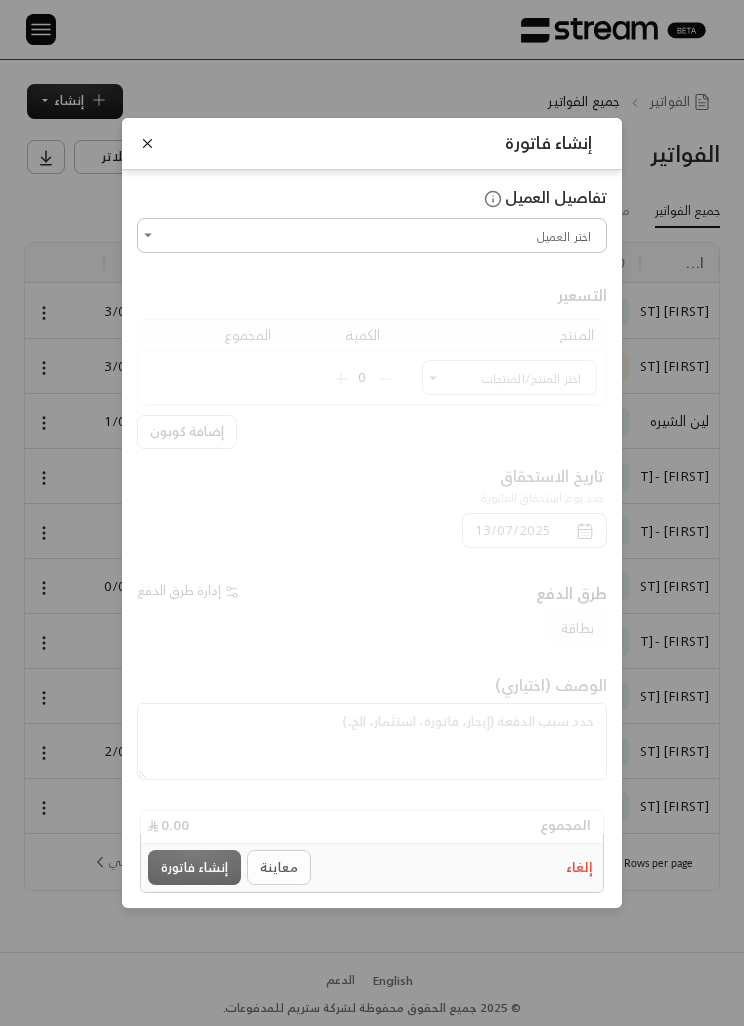 click on "اختر العميل" at bounding box center (372, 235) 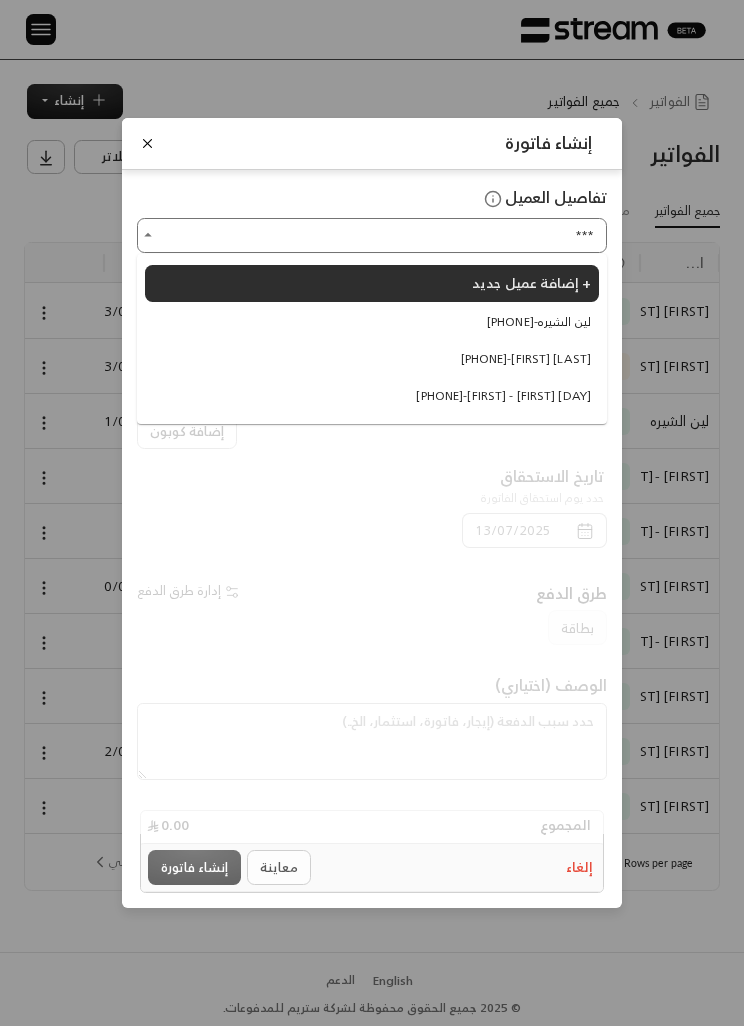 click on "[PHONE] - [FIRST] [LAST]" at bounding box center [372, 359] 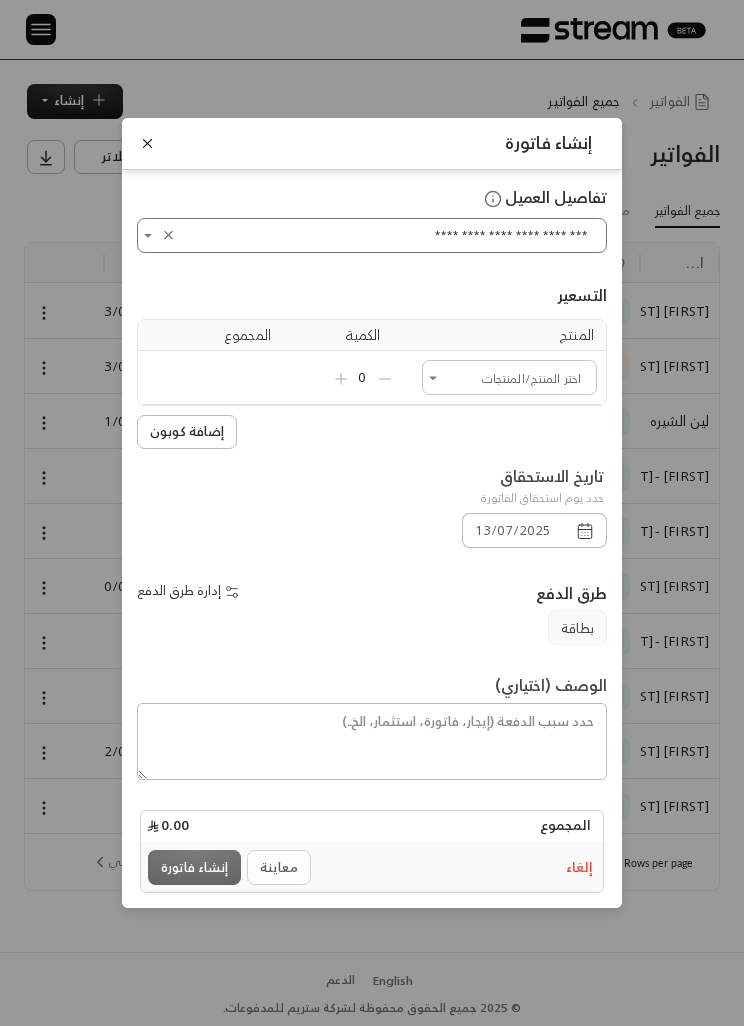 click 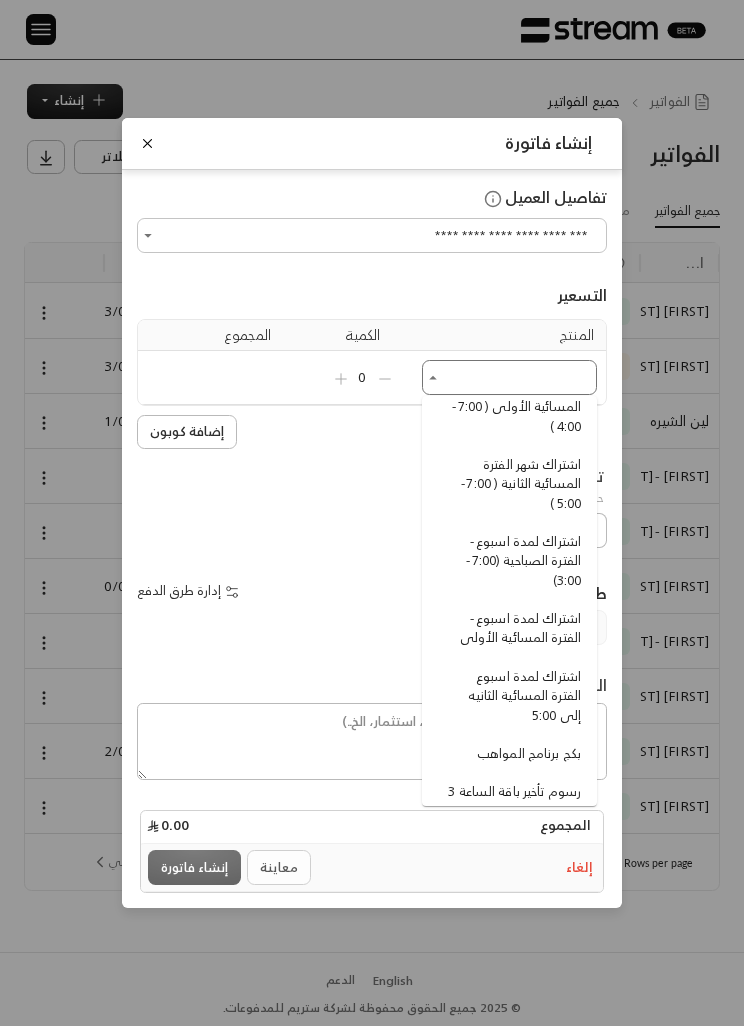 scroll, scrollTop: 282, scrollLeft: 0, axis: vertical 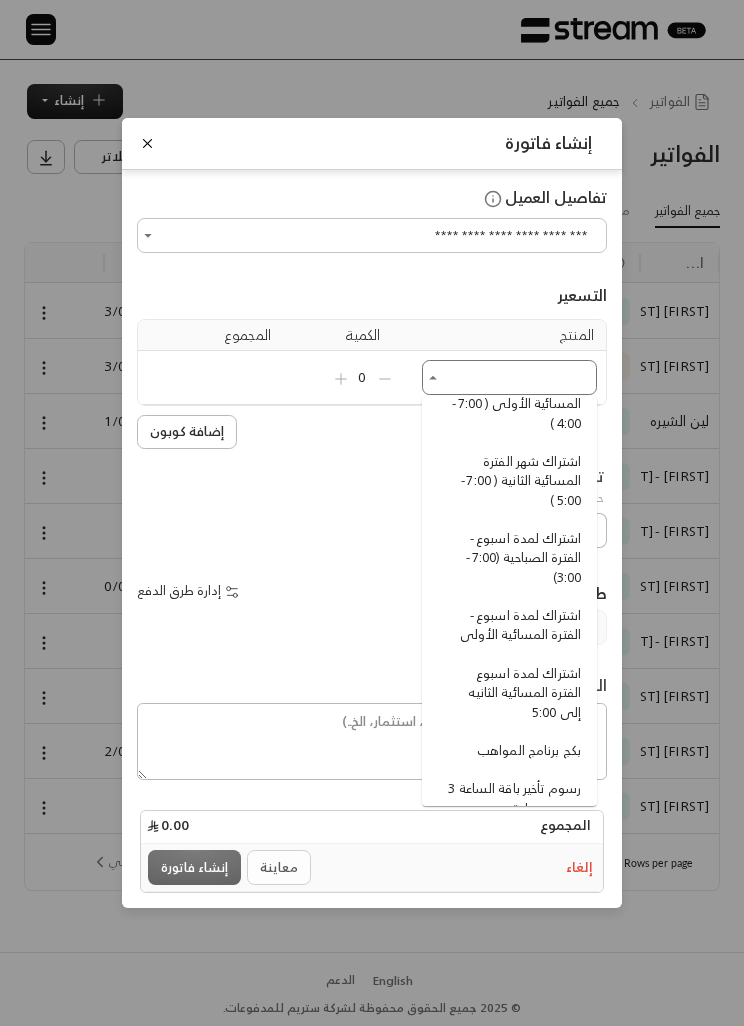 click on "اشتراك لمدة اسبوع - الفترة الصباحية (7:00 - 3:00)" at bounding box center (512, 558) 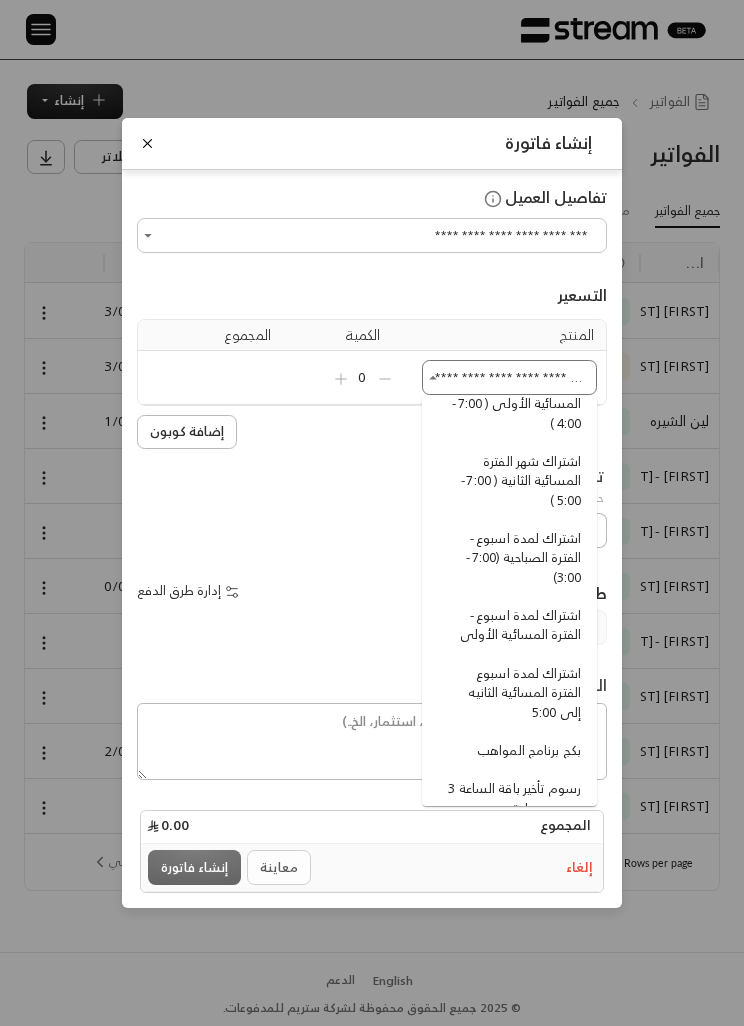 type 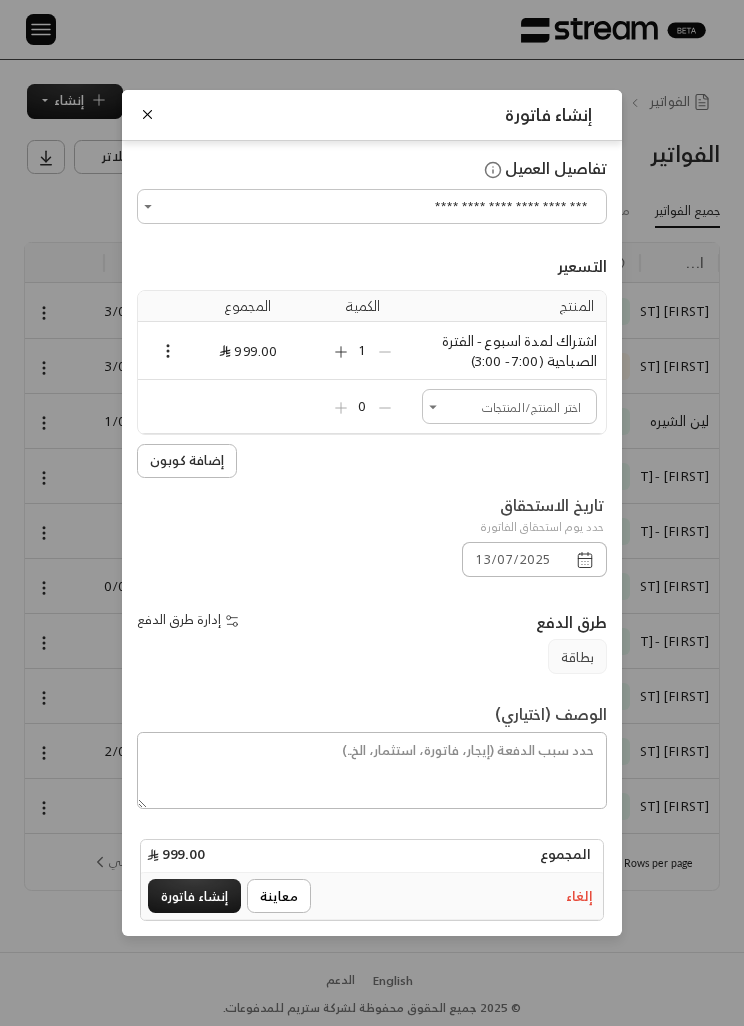 click 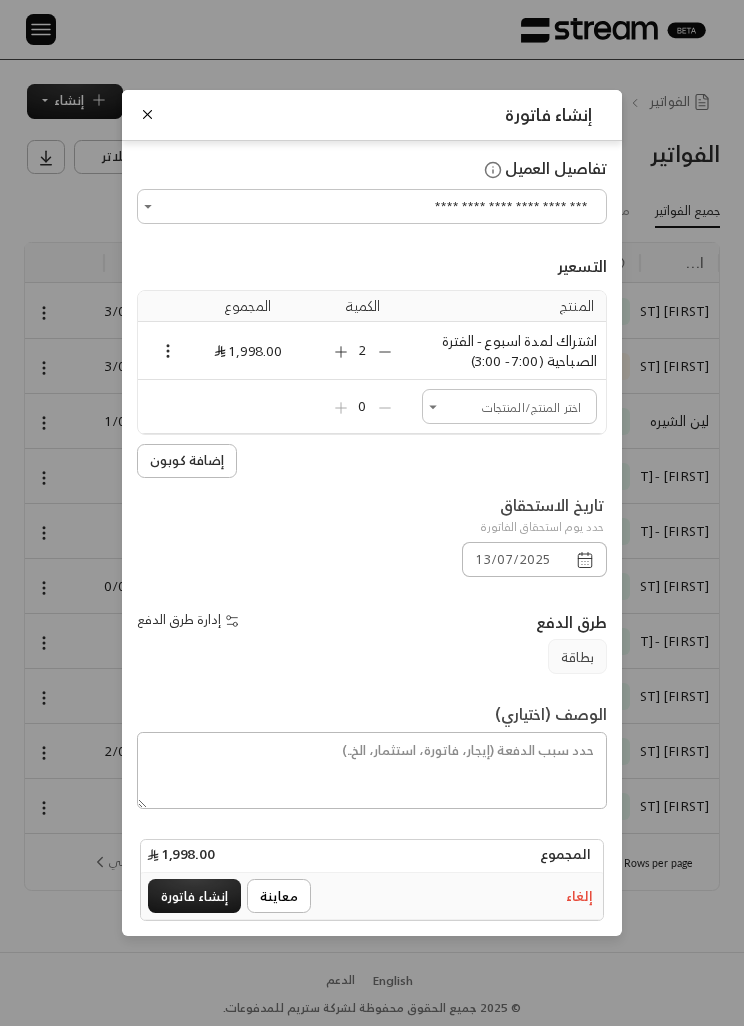 click on "2" at bounding box center (363, 351) 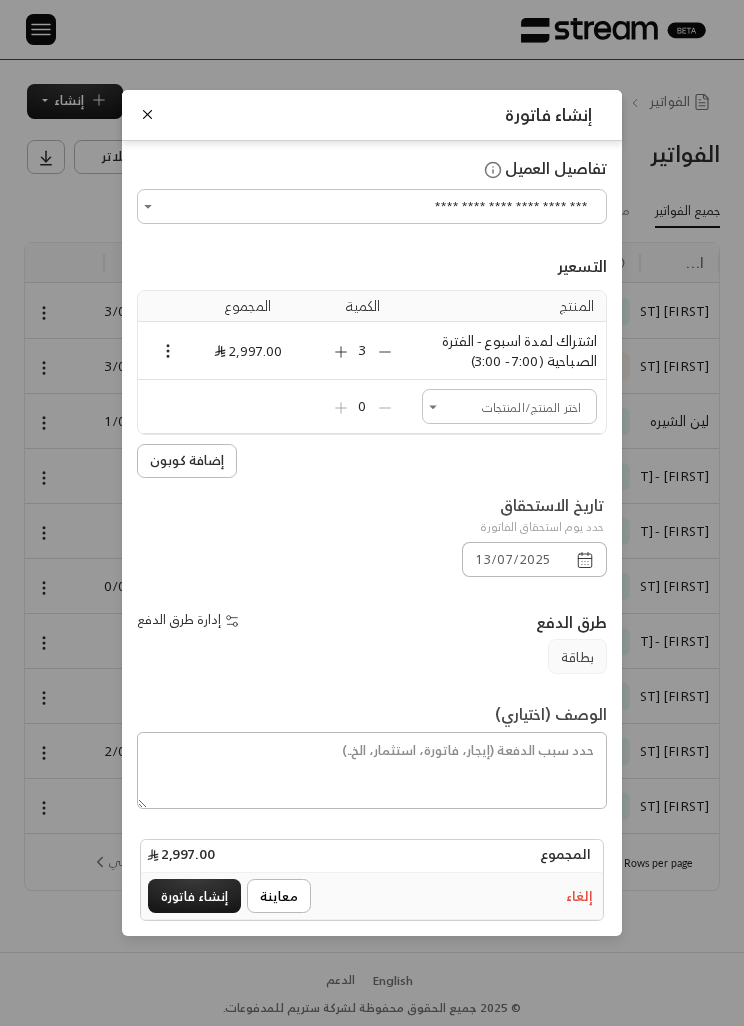 click 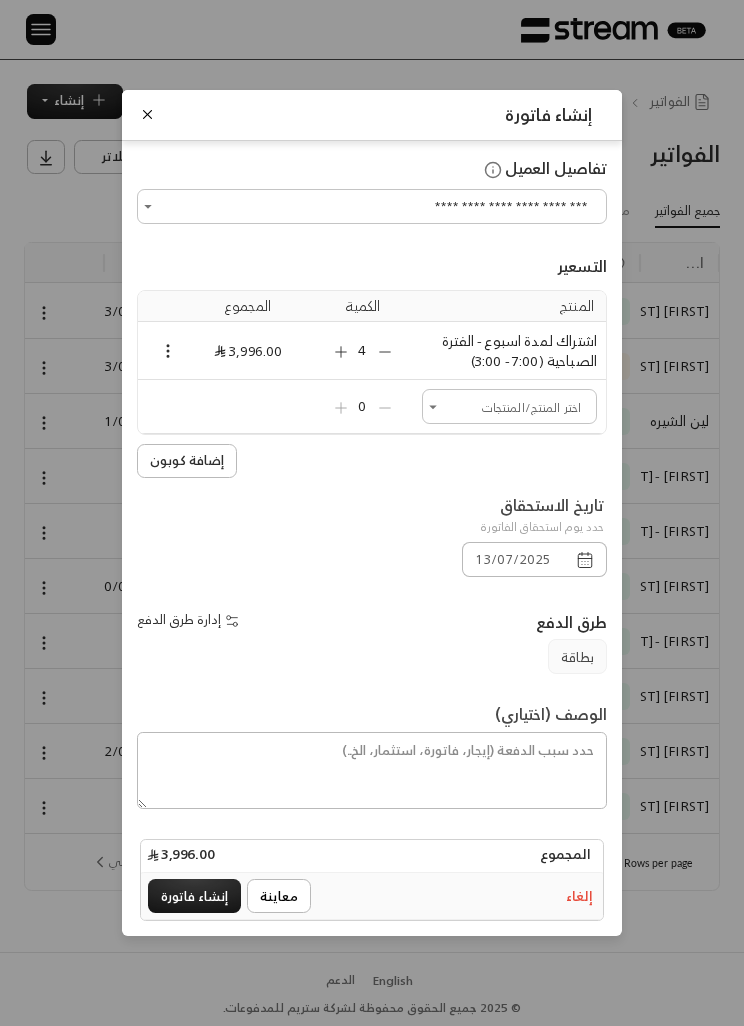 click 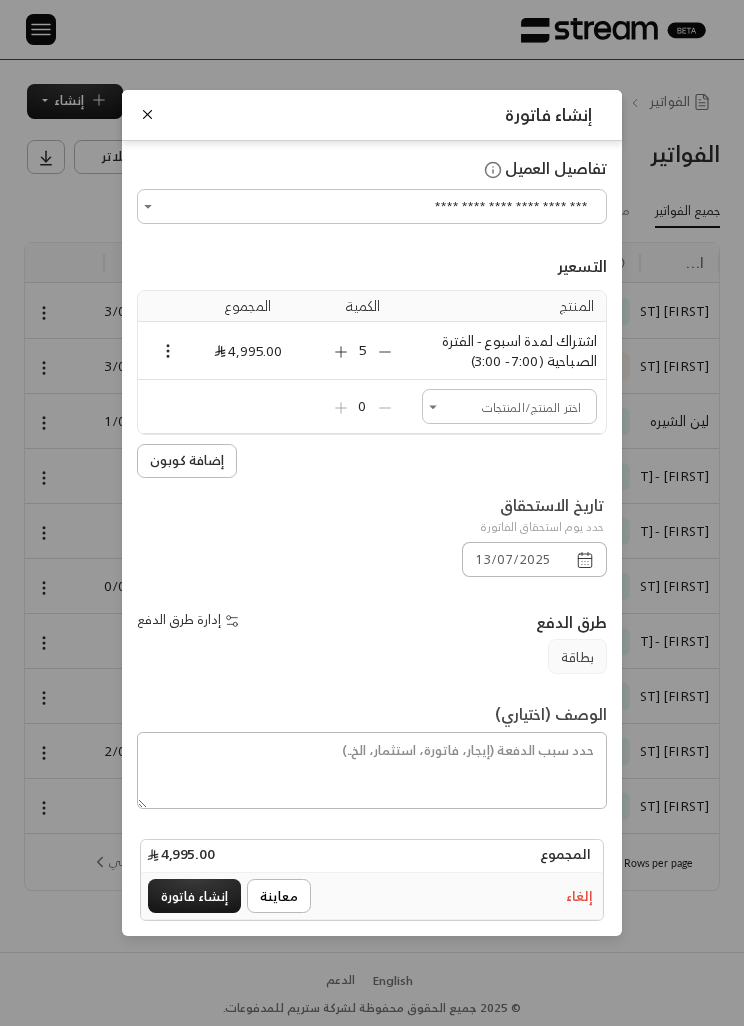 click 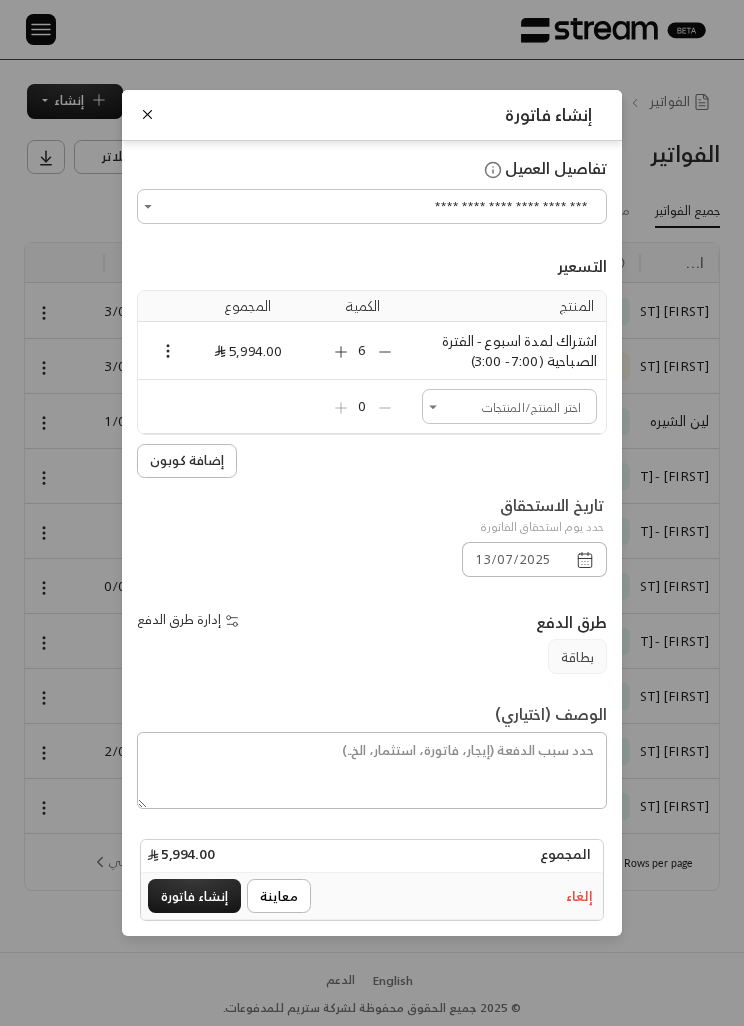 click on "إضافة كوبون" at bounding box center (187, 461) 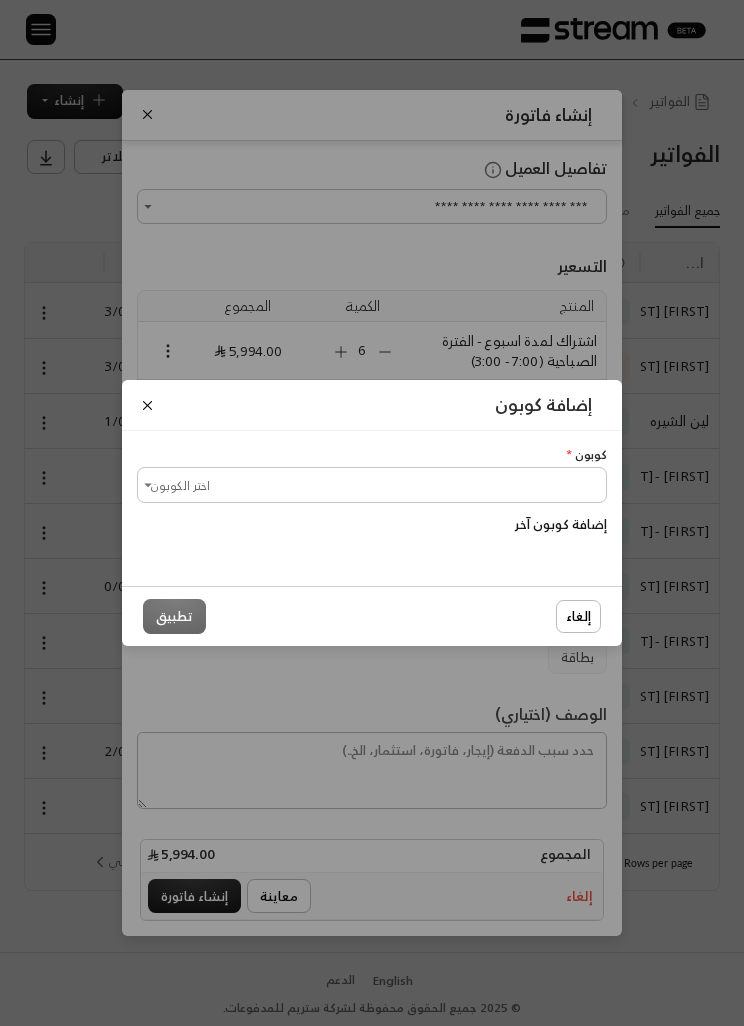 click on "إضافة كوبون كوبون   * اختر الكوبون اختر الكوبون إضافة كوبون آخر   إلغاء تطبيق" at bounding box center (372, 513) 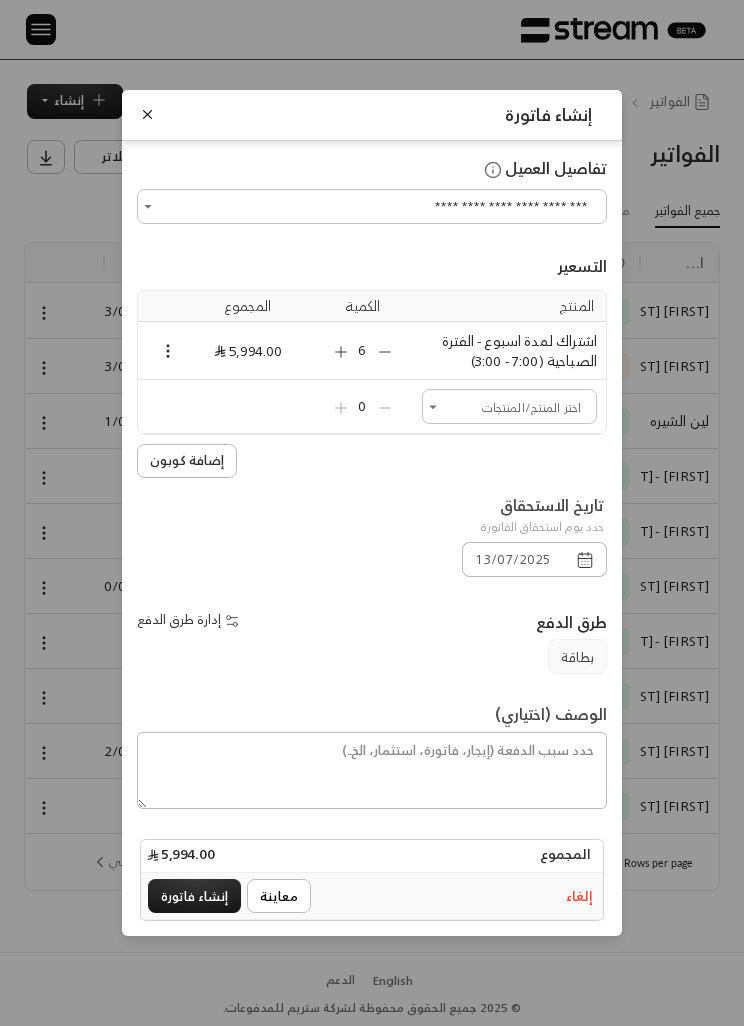 click 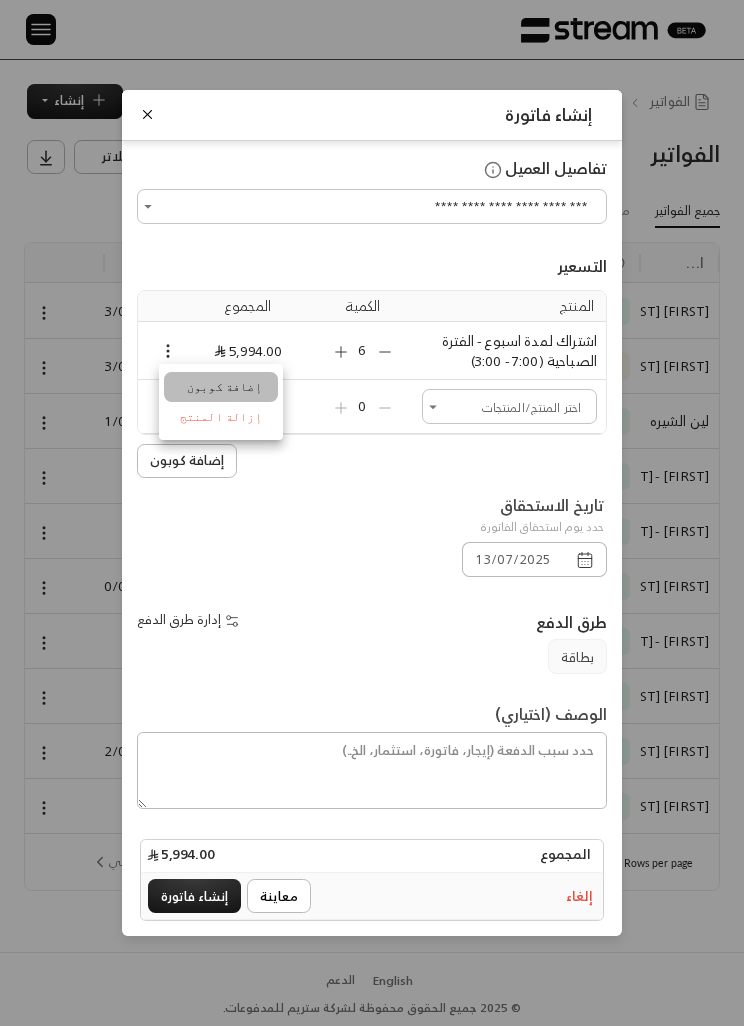 click on "إضافة كوبون" at bounding box center [221, 387] 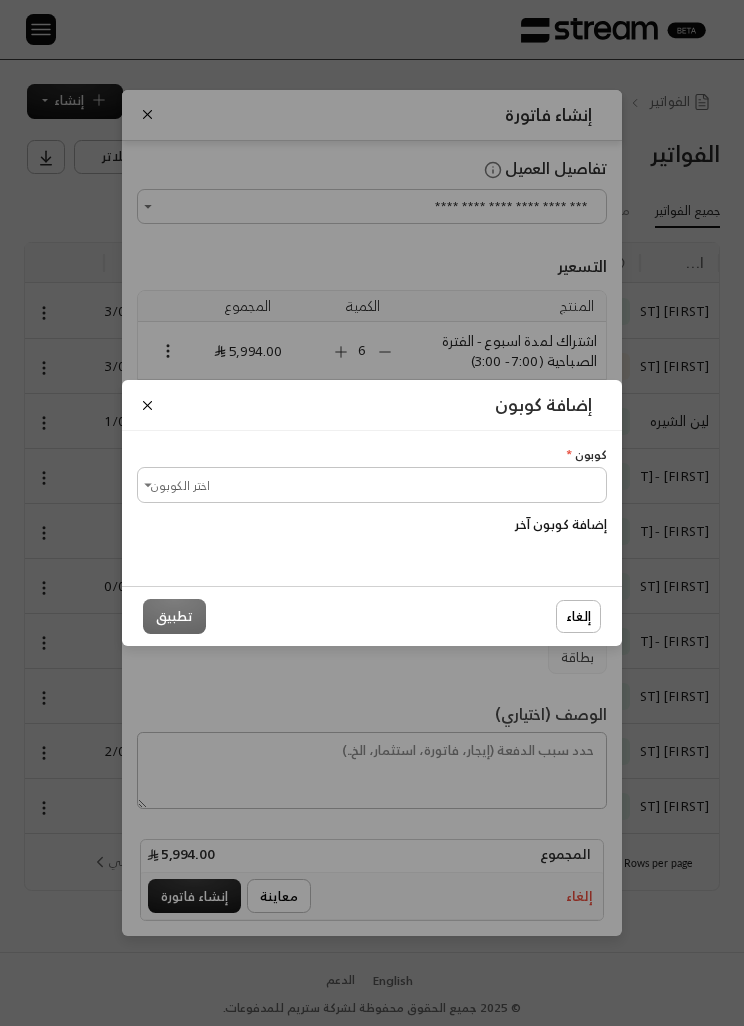 scroll, scrollTop: 0, scrollLeft: -1, axis: horizontal 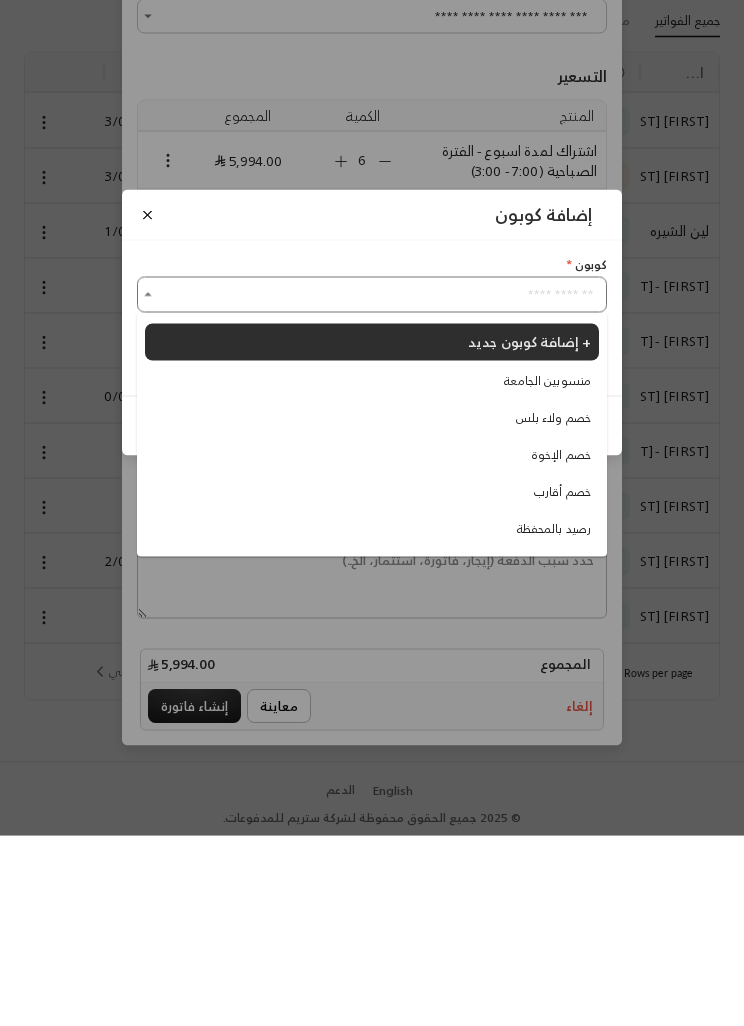 click on "إضافة كوبون جديد +" at bounding box center (529, 531) 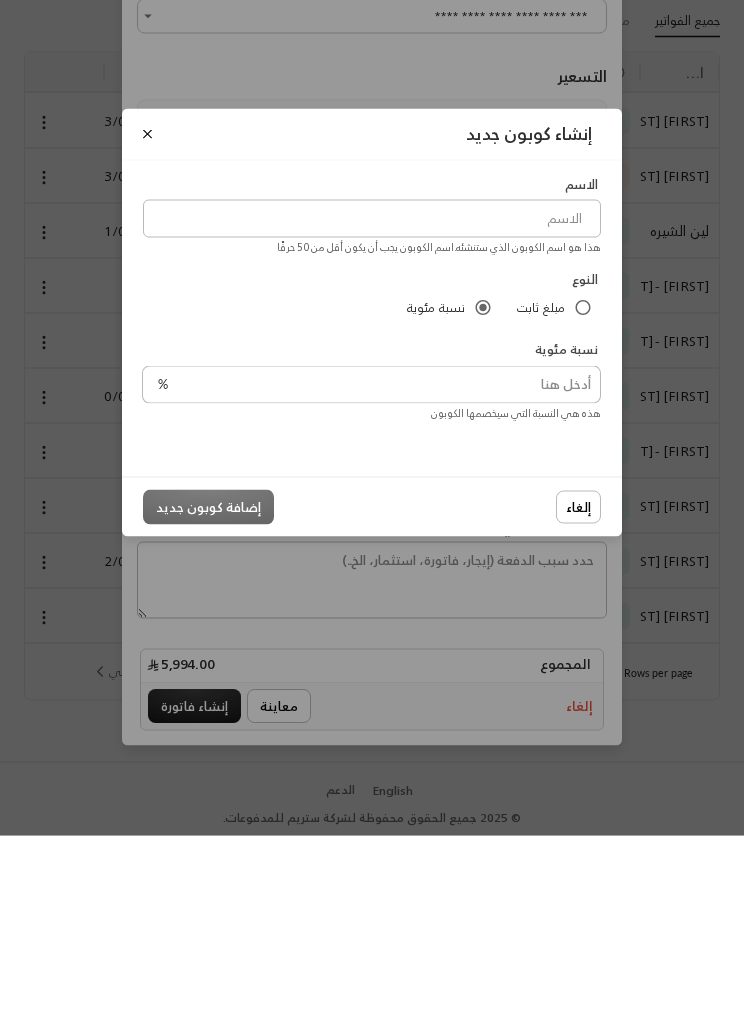 scroll, scrollTop: 65, scrollLeft: 0, axis: vertical 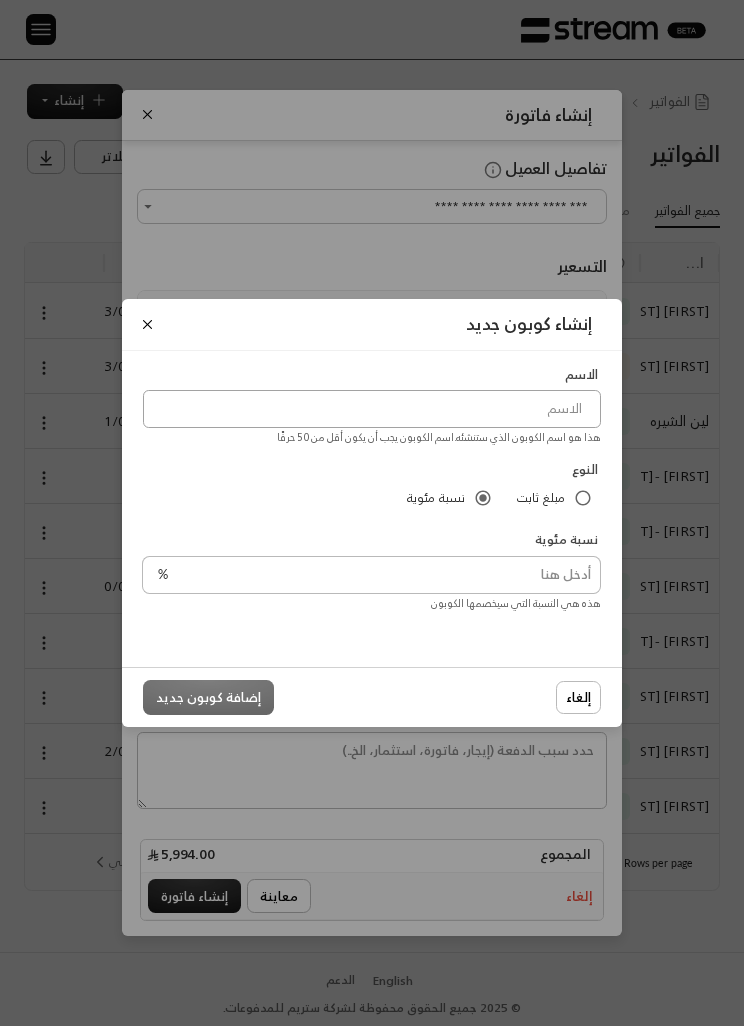 click at bounding box center (372, 409) 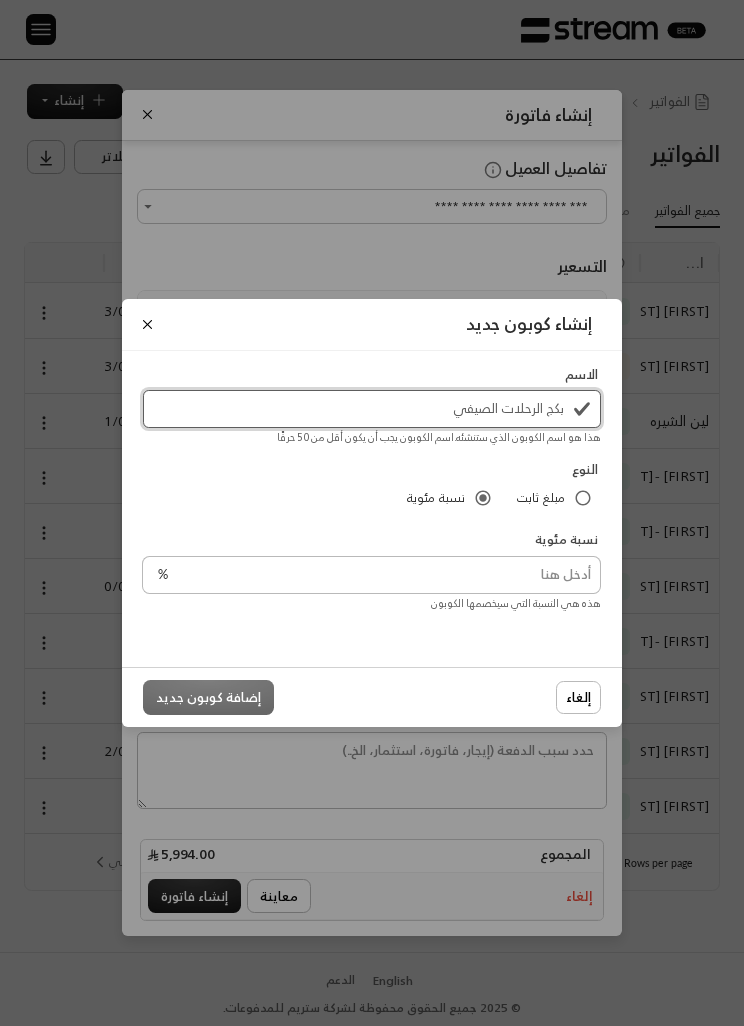 click on "بكج الرحلات الصيفي" at bounding box center [372, 409] 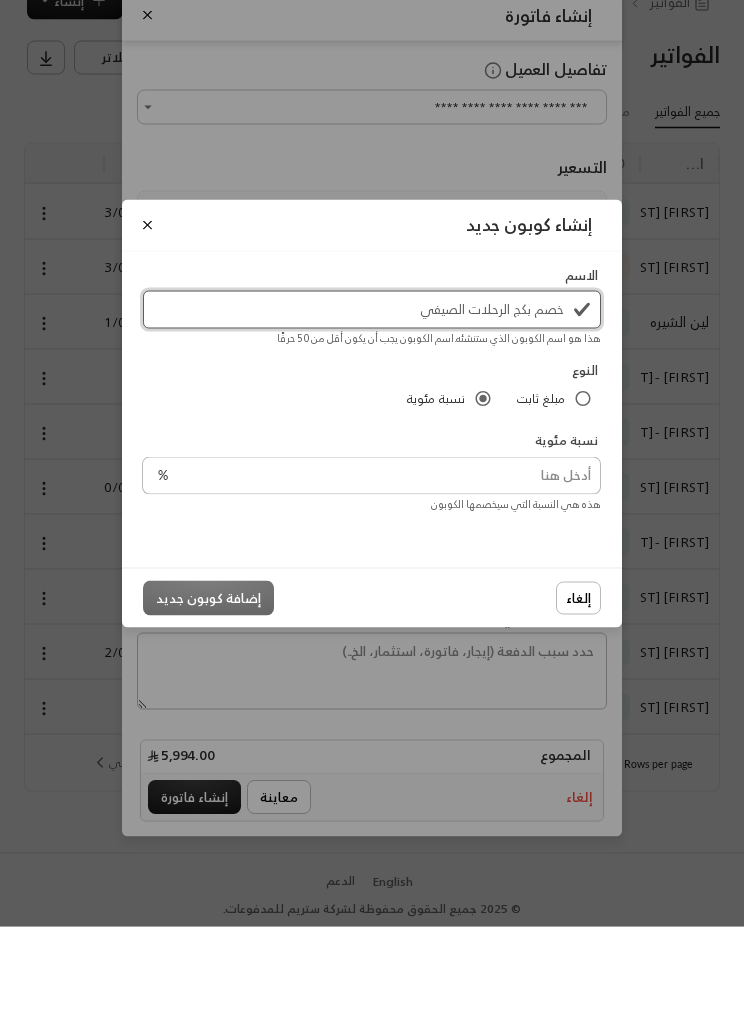 type on "خصم بكج الرحلات الصيفي" 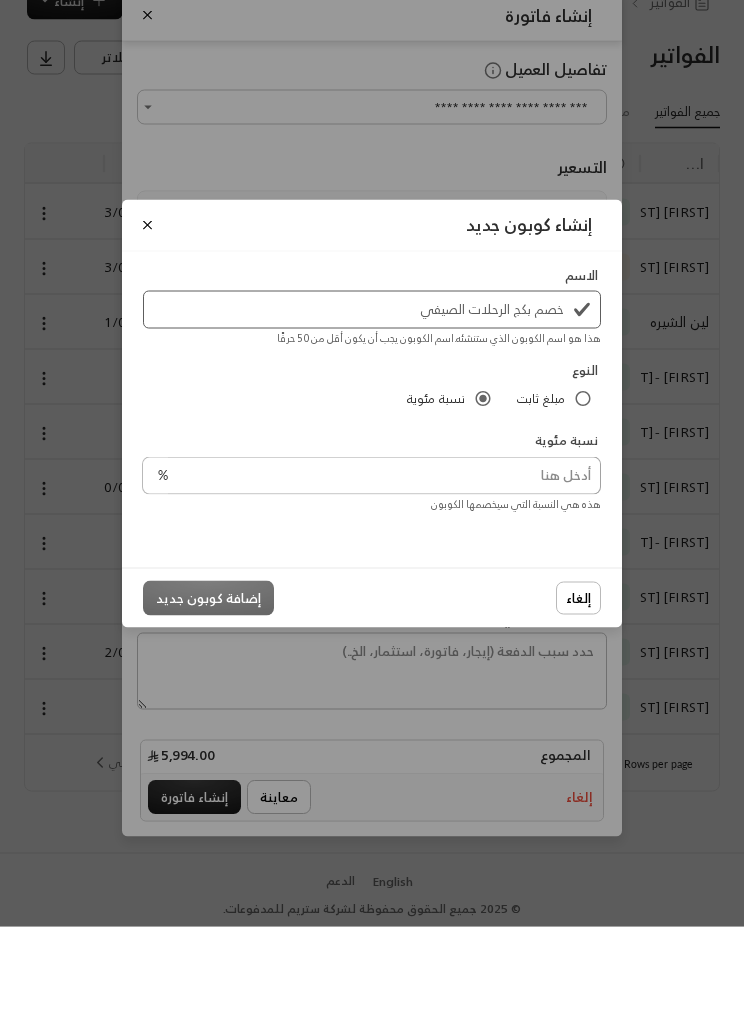 click at bounding box center (384, 575) 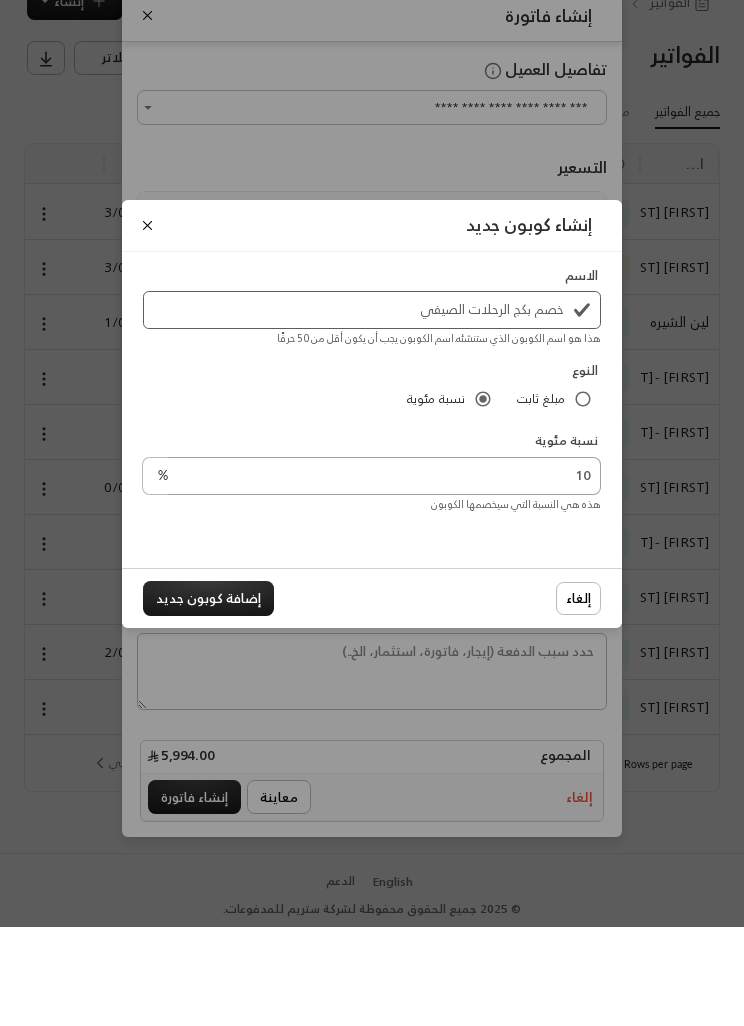 type on "10" 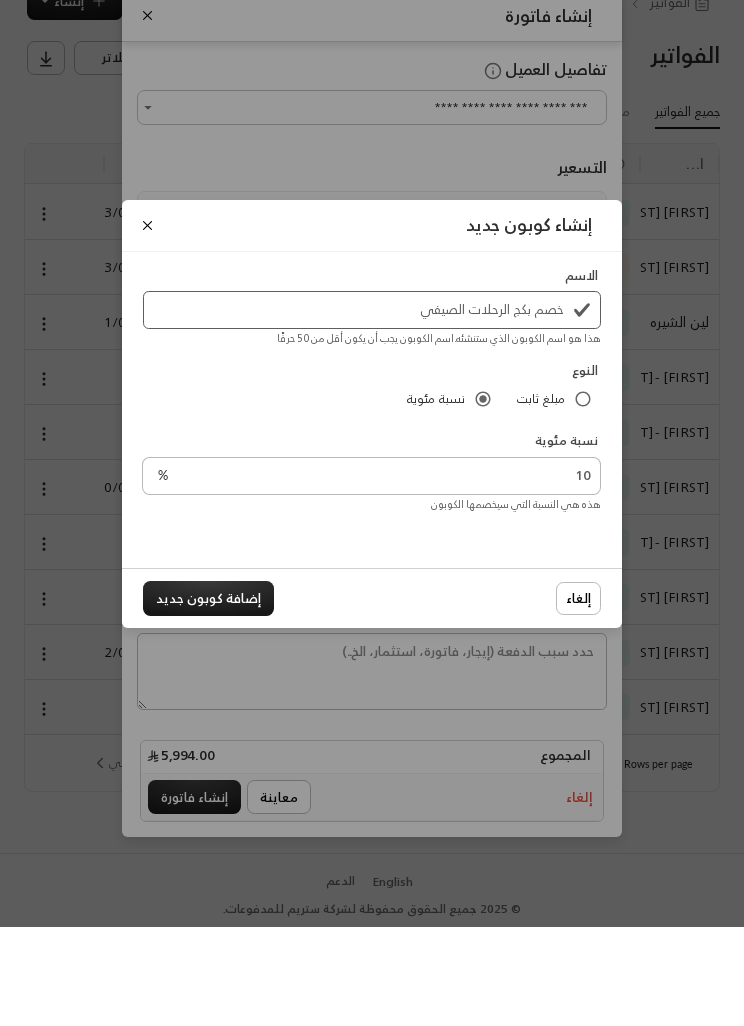 click on "إضافة كوبون جديد" at bounding box center [208, 697] 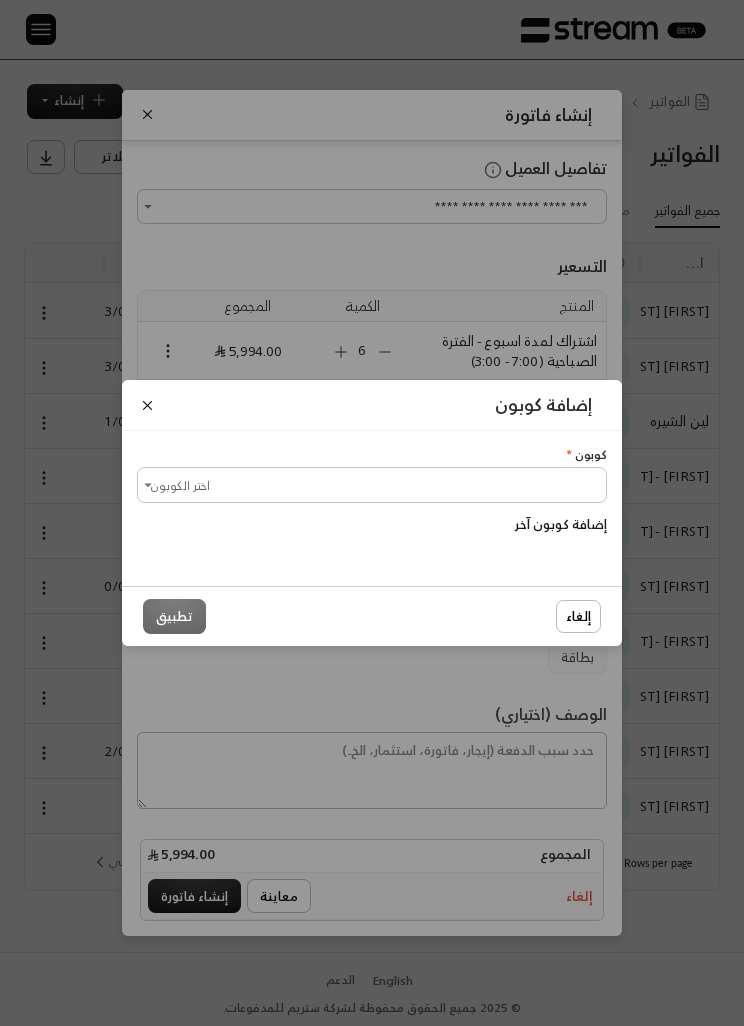 click at bounding box center [147, 405] 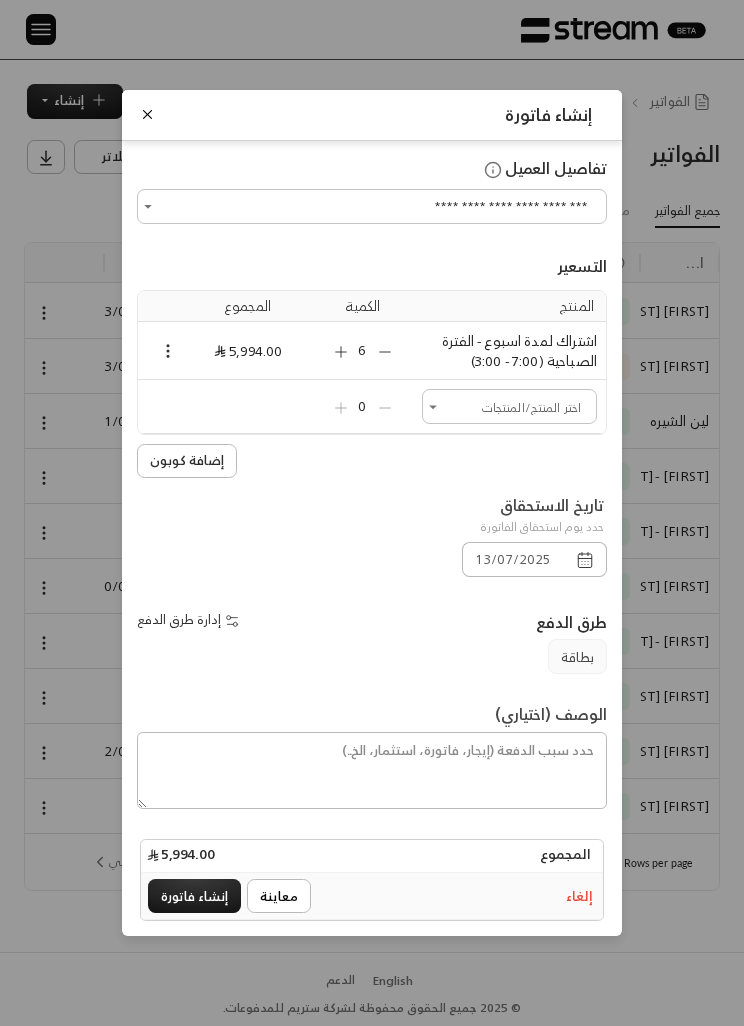 click at bounding box center [168, 350] 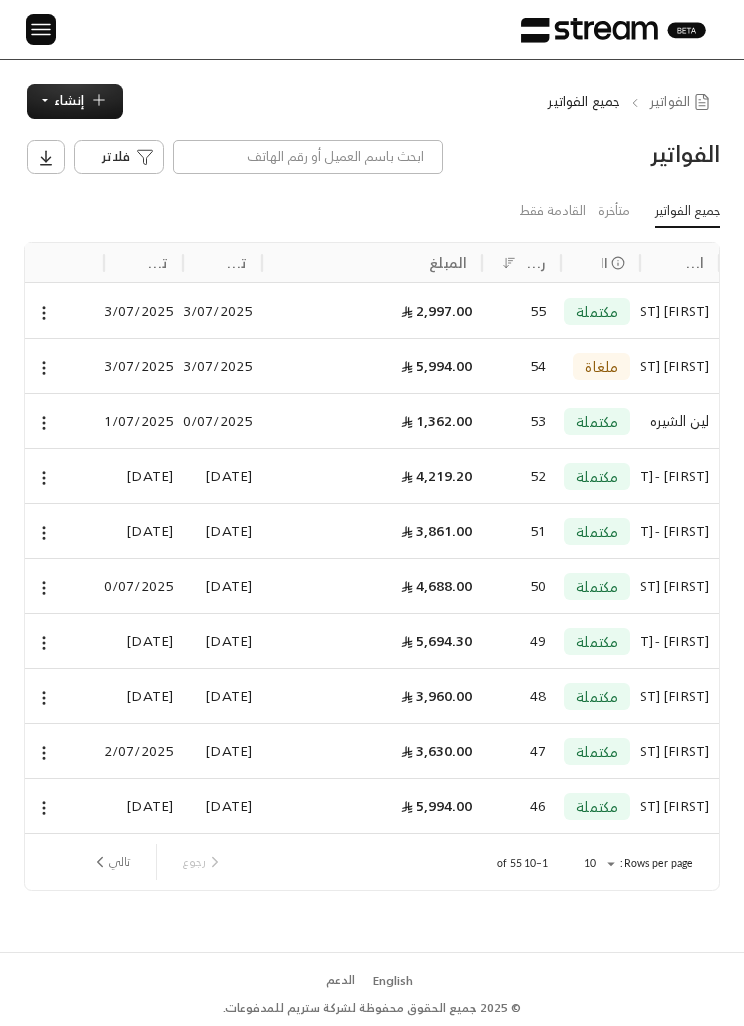 scroll, scrollTop: 0, scrollLeft: 0, axis: both 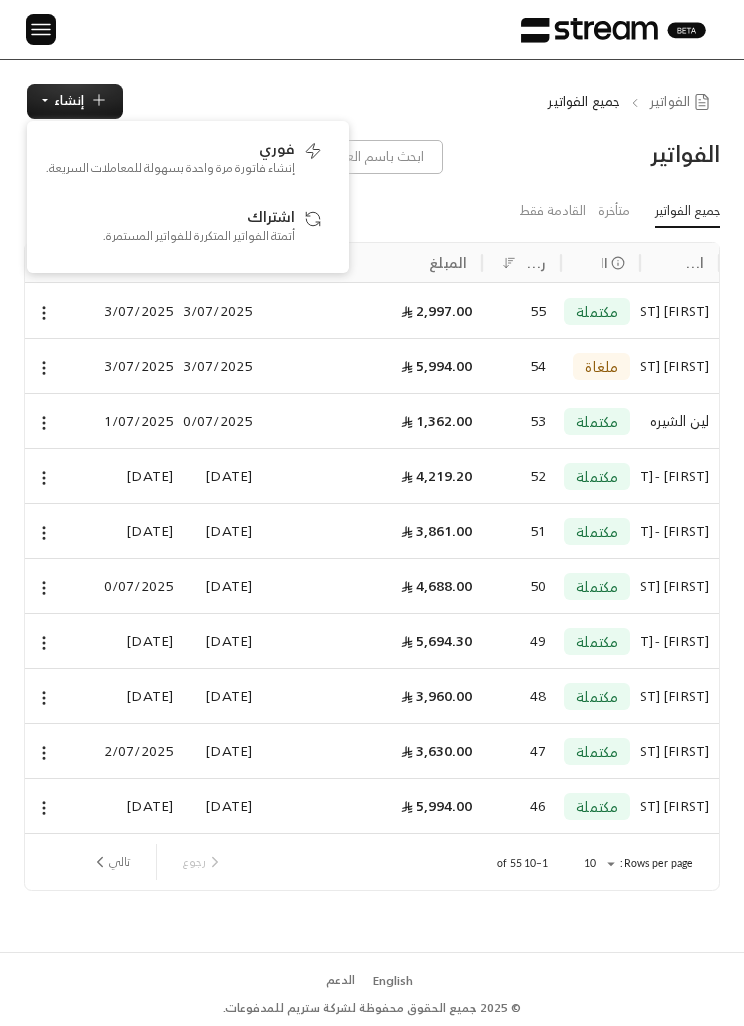 click at bounding box center [33, 29] 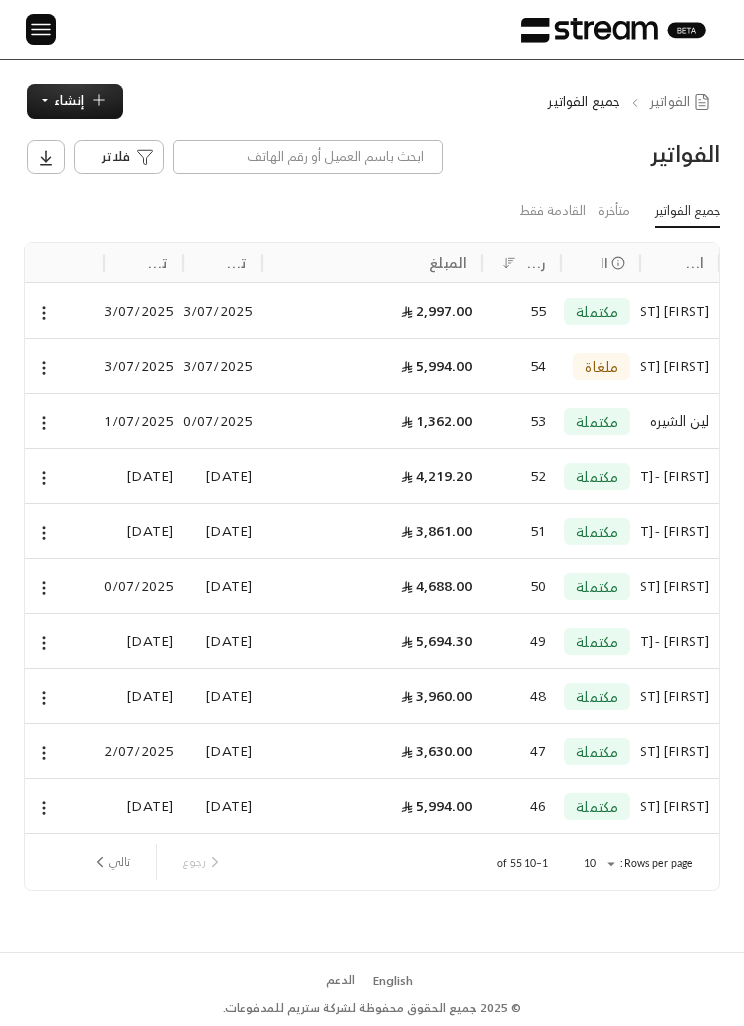 click on "إنشاء" at bounding box center [69, 100] 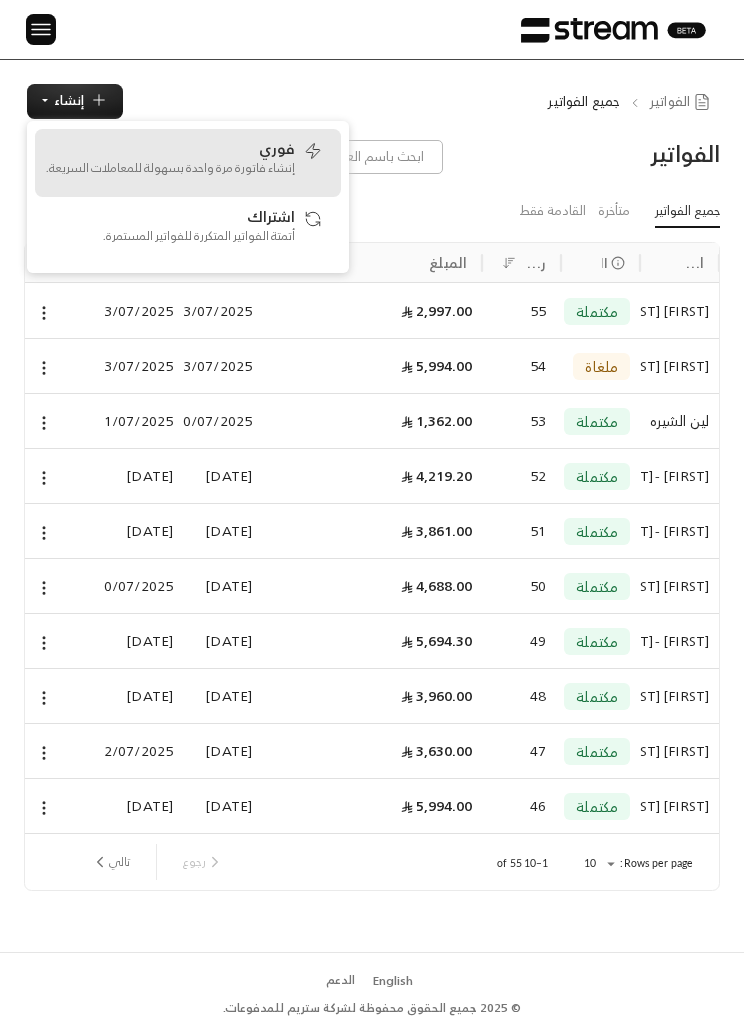 click on "إنشاء فاتورة مرة واحدة بسهولة للمعاملات السريعة." at bounding box center (170, 168) 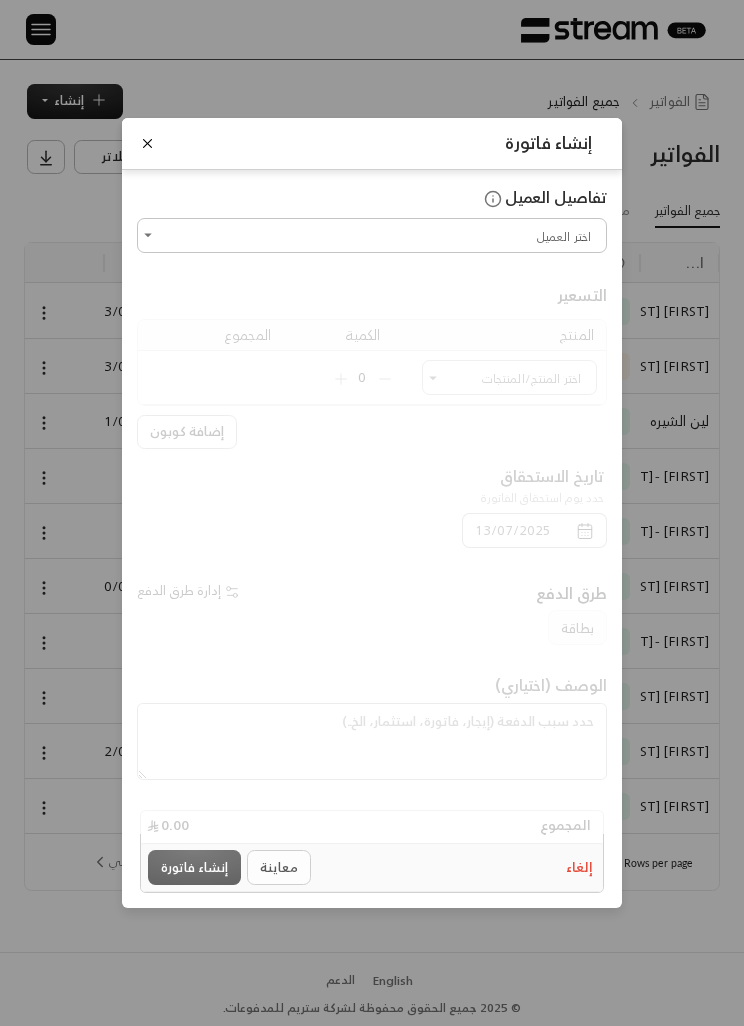 click on "اختر العميل" at bounding box center [372, 235] 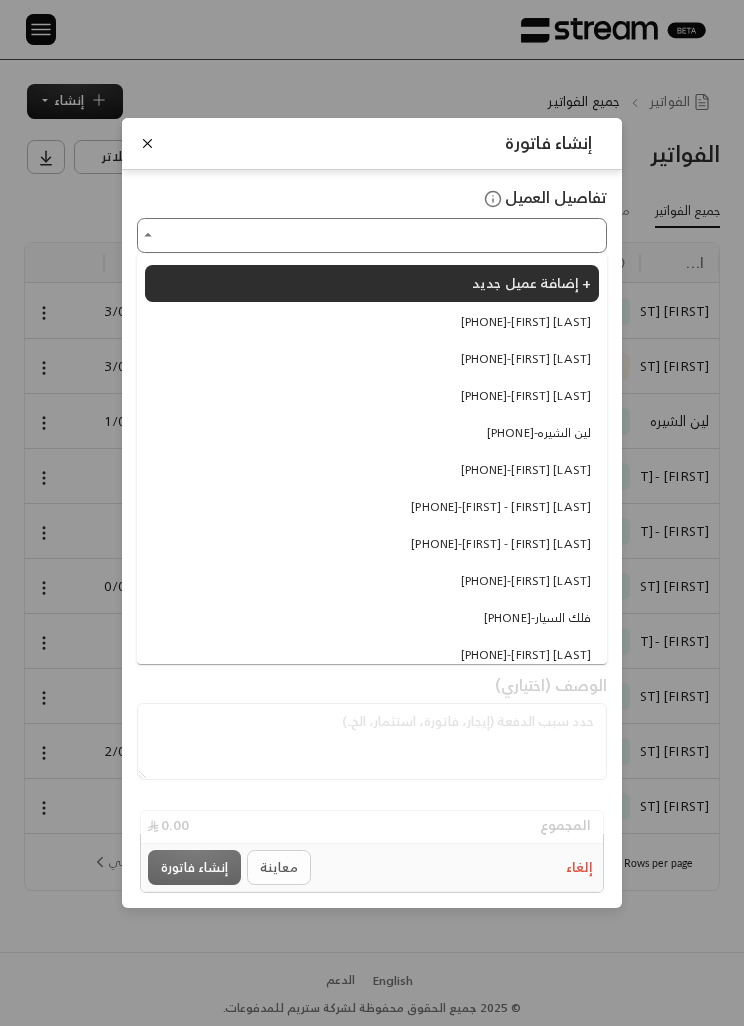 scroll, scrollTop: 3, scrollLeft: 0, axis: vertical 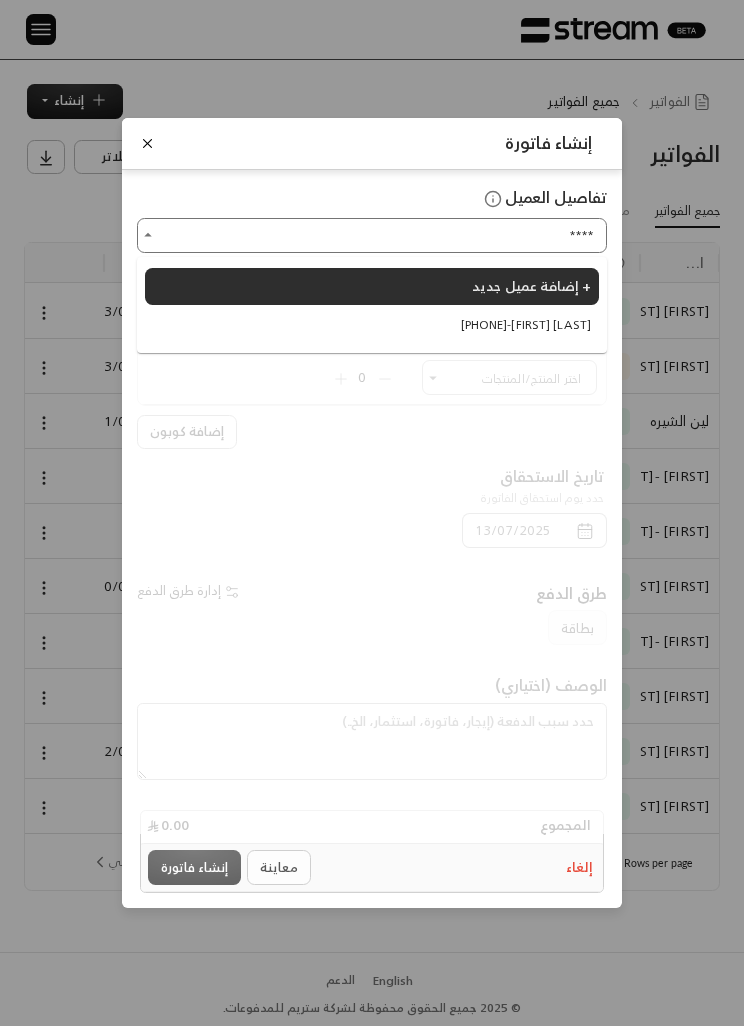 click on "[PHONE] - [FIRST] [LAST]" at bounding box center (526, 325) 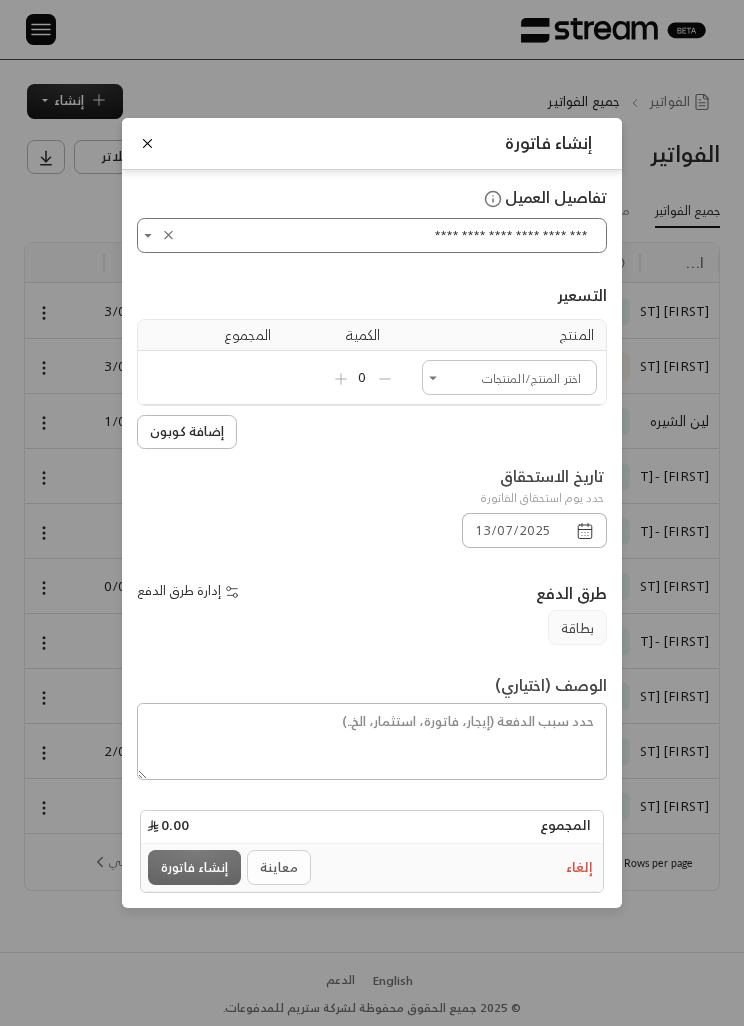 click on "اختر العميل" at bounding box center (509, 377) 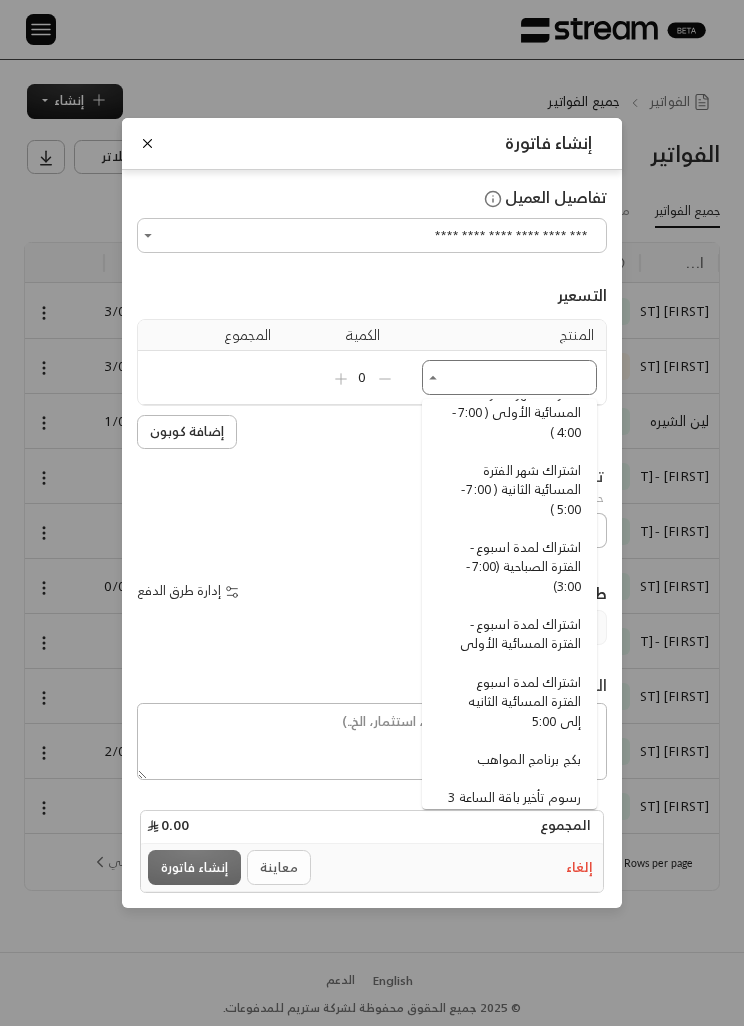 scroll, scrollTop: 277, scrollLeft: 0, axis: vertical 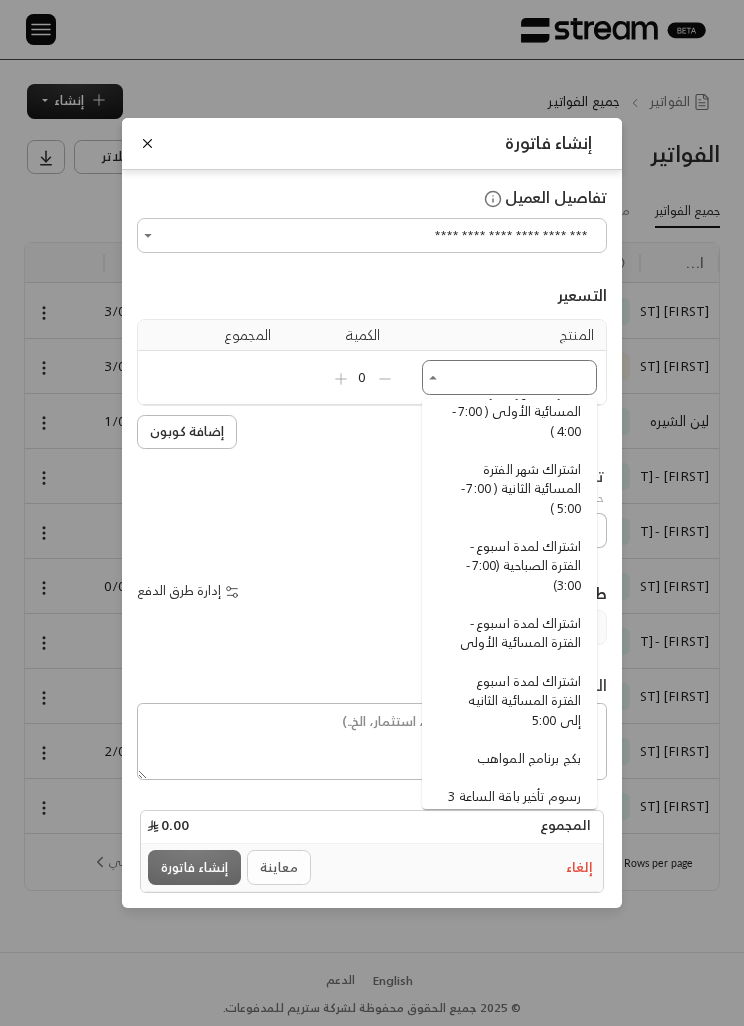 click on "اشتراك لمدة اسبوع - الفترة الصباحية (7:00 - 3:00)" at bounding box center [512, 566] 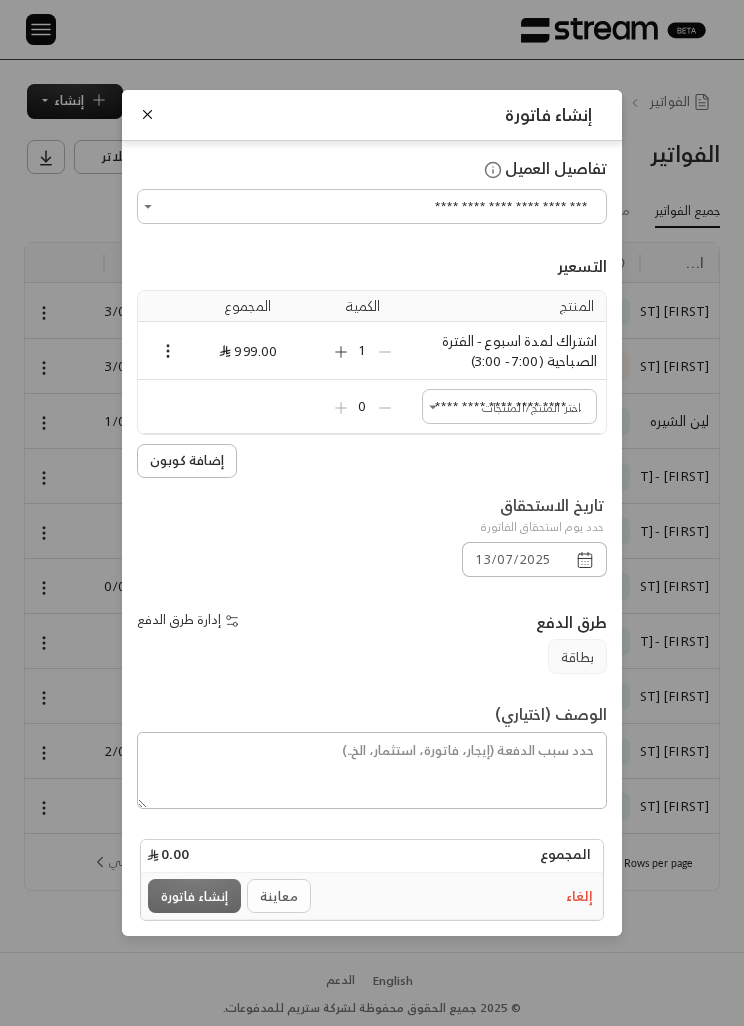 type 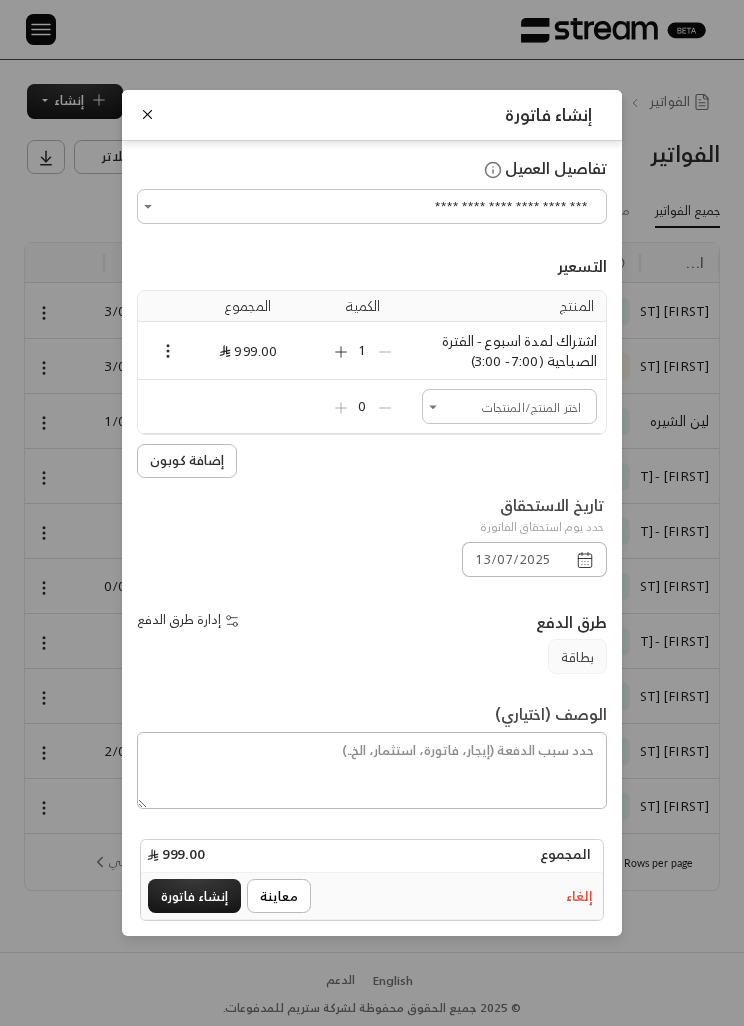 click 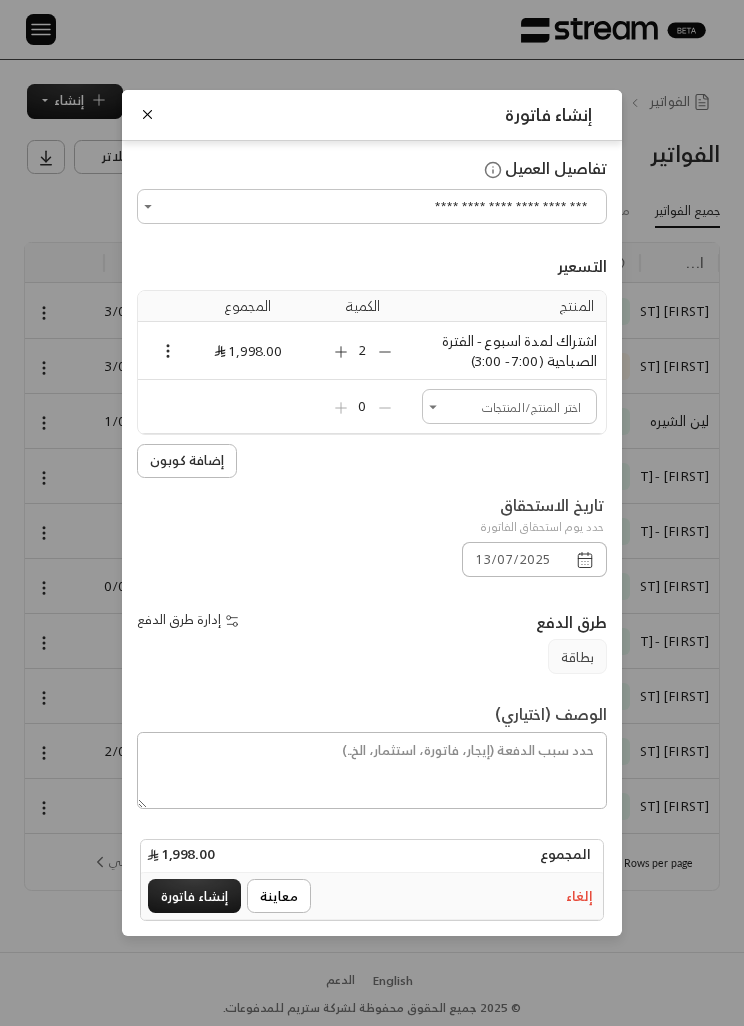 click on "2" at bounding box center [363, 351] 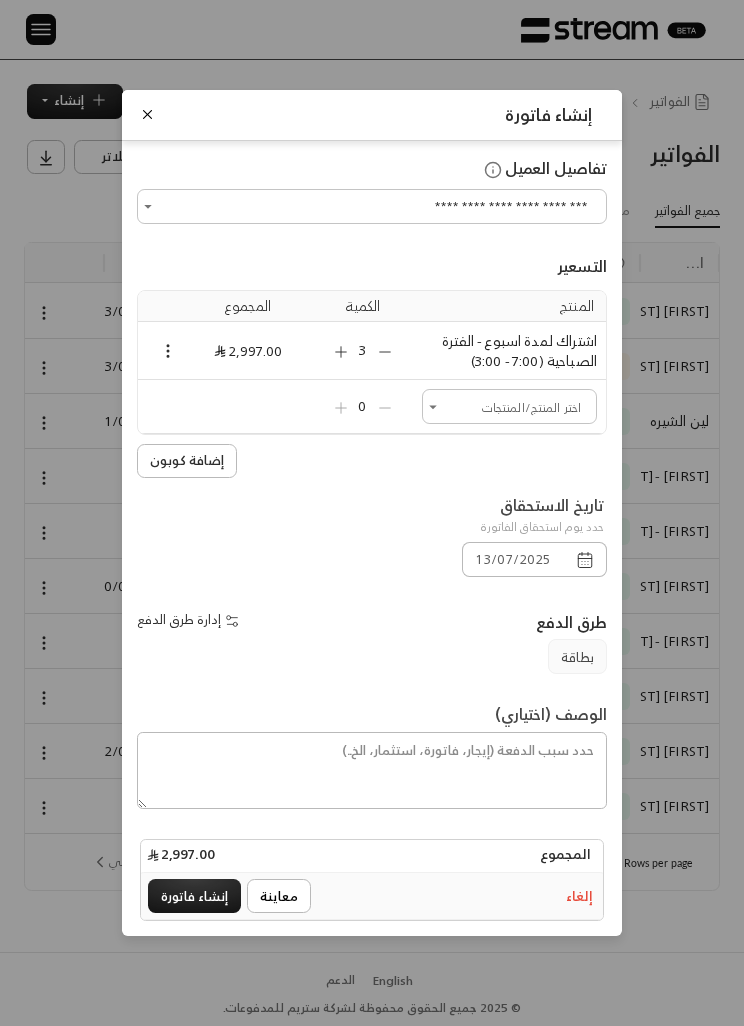 click 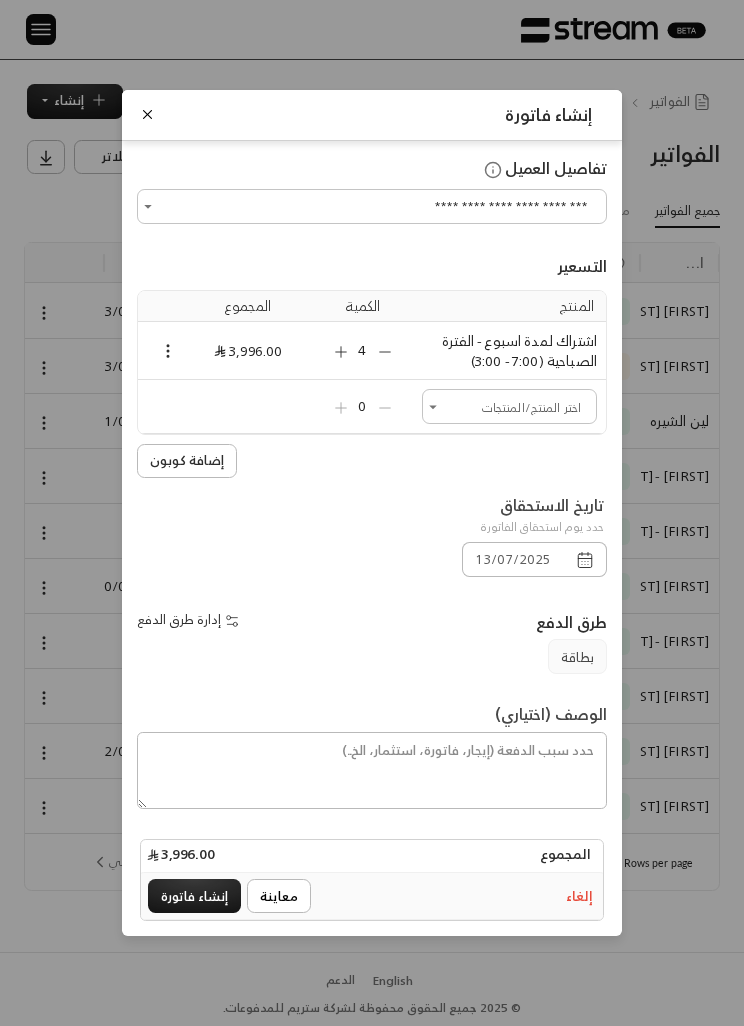 click 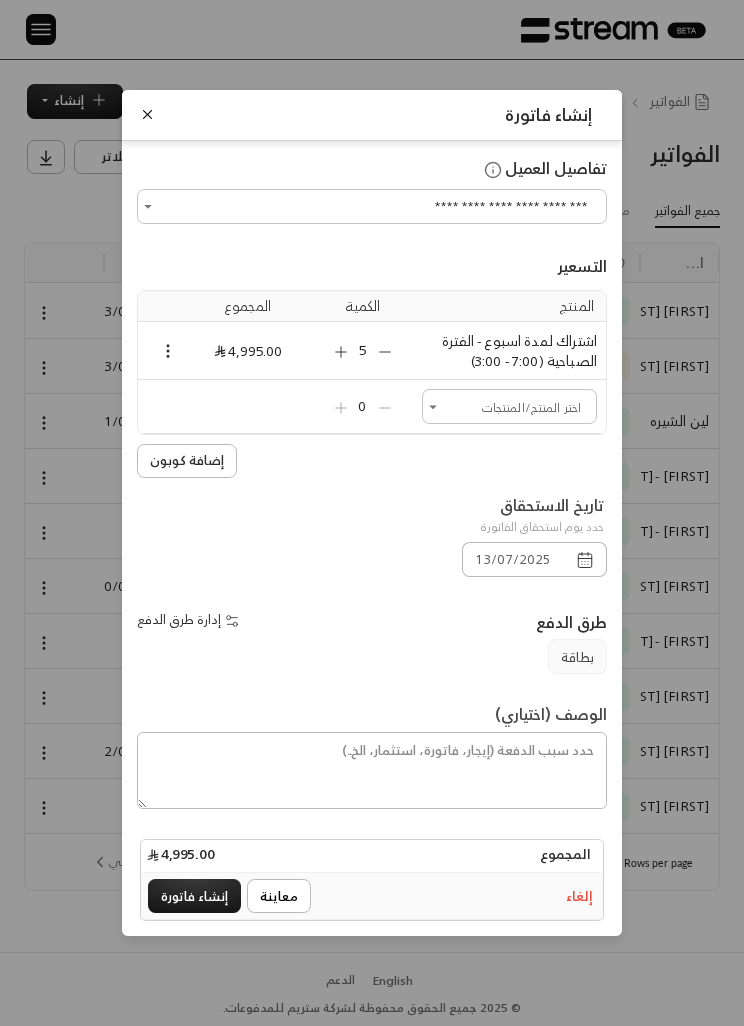click 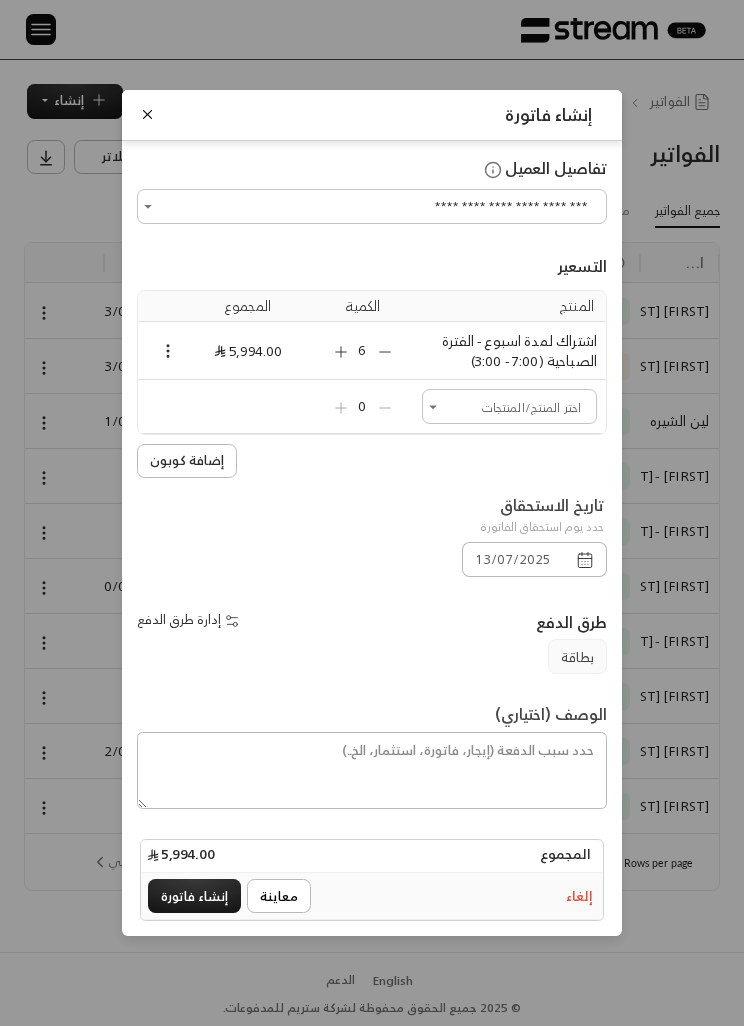 click at bounding box center (160, 350) 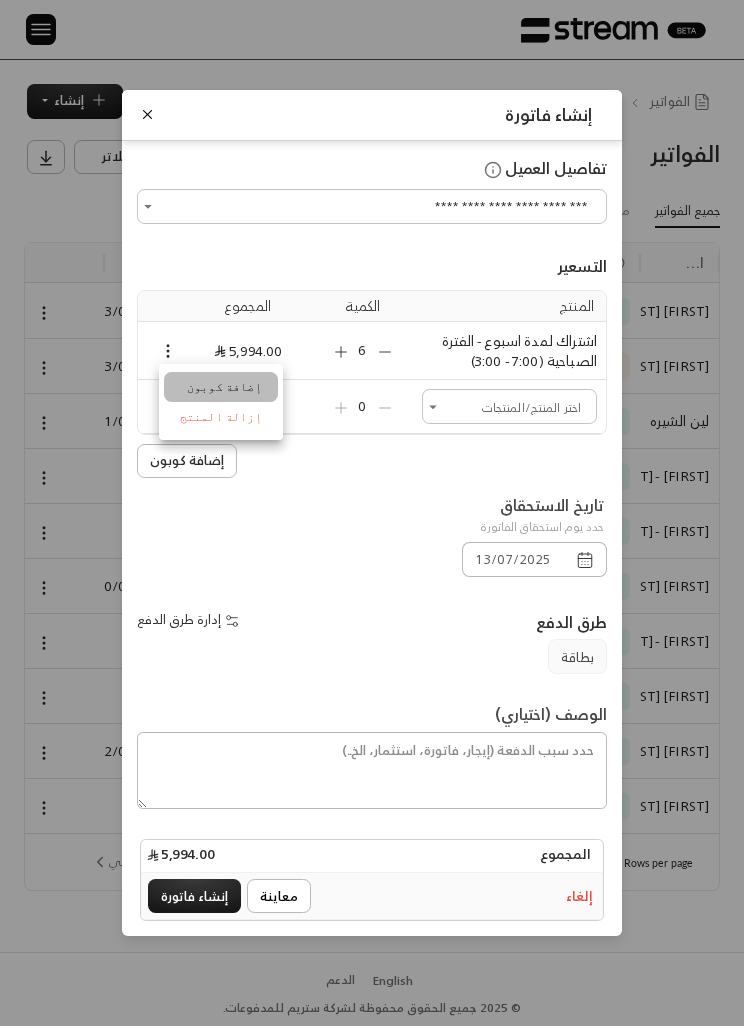 click on "إضافة كوبون" at bounding box center (221, 387) 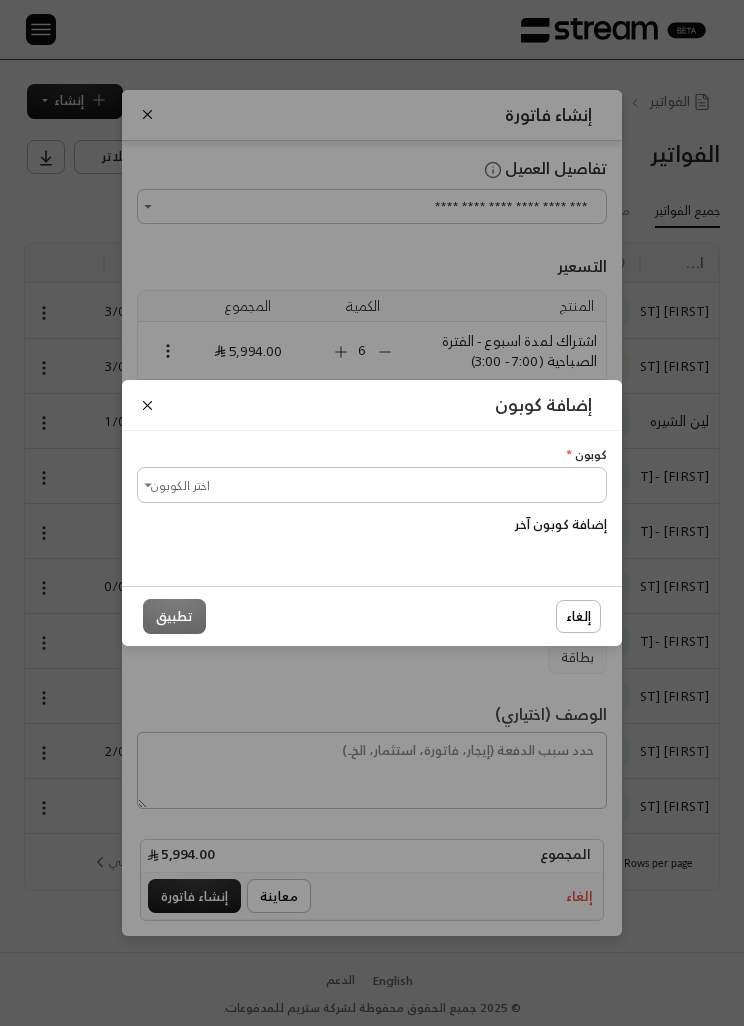 click on "اختر الكوبون" at bounding box center (372, 484) 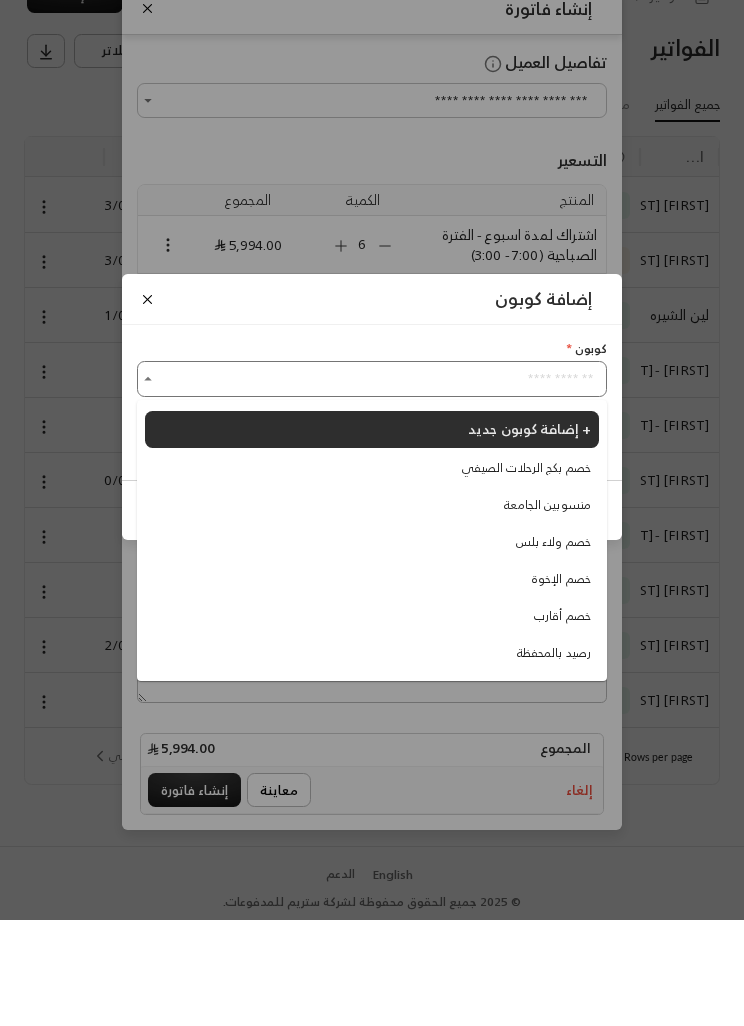 click on "خصم بكج الرحلات الصيفي" at bounding box center (526, 574) 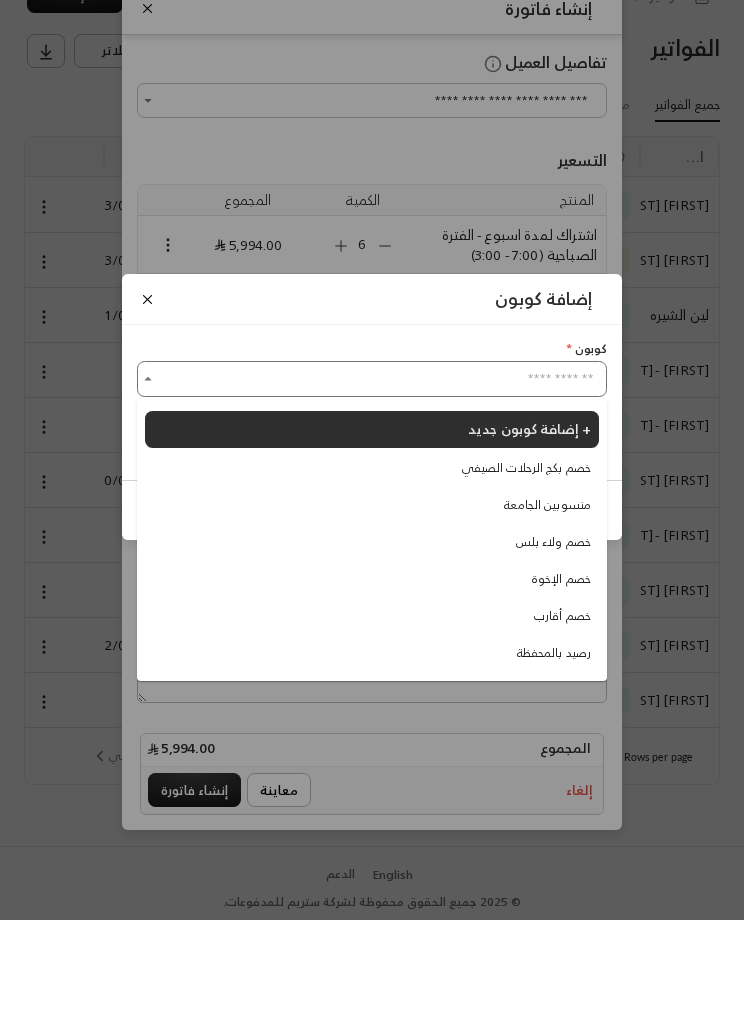 type on "**********" 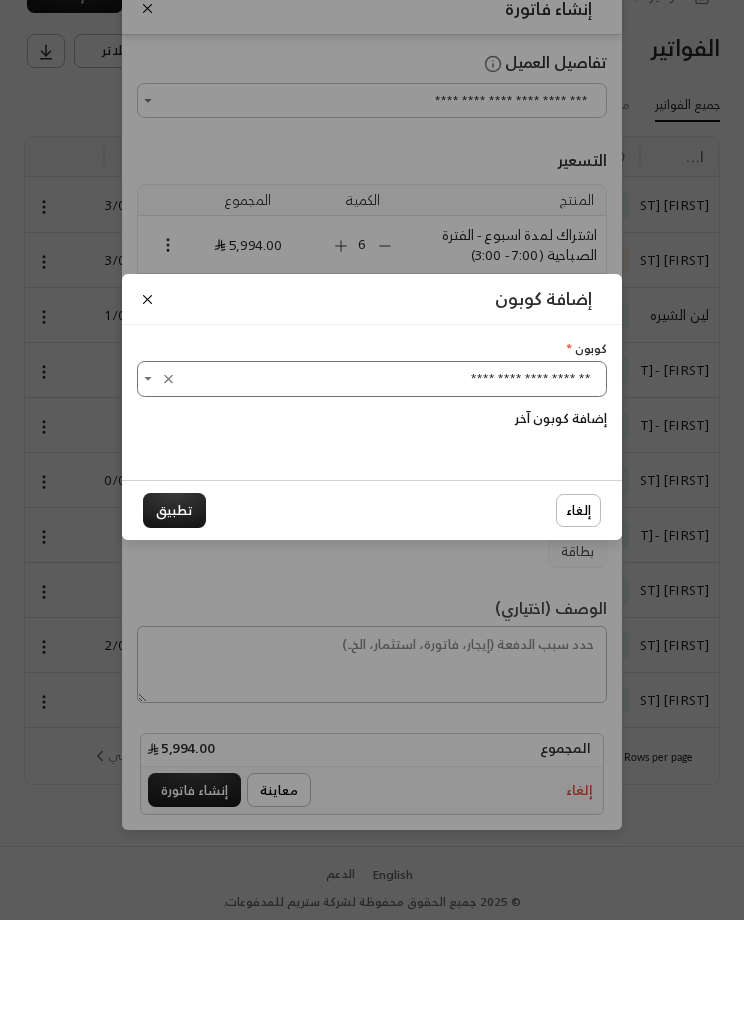 click on "تطبيق" at bounding box center [174, 616] 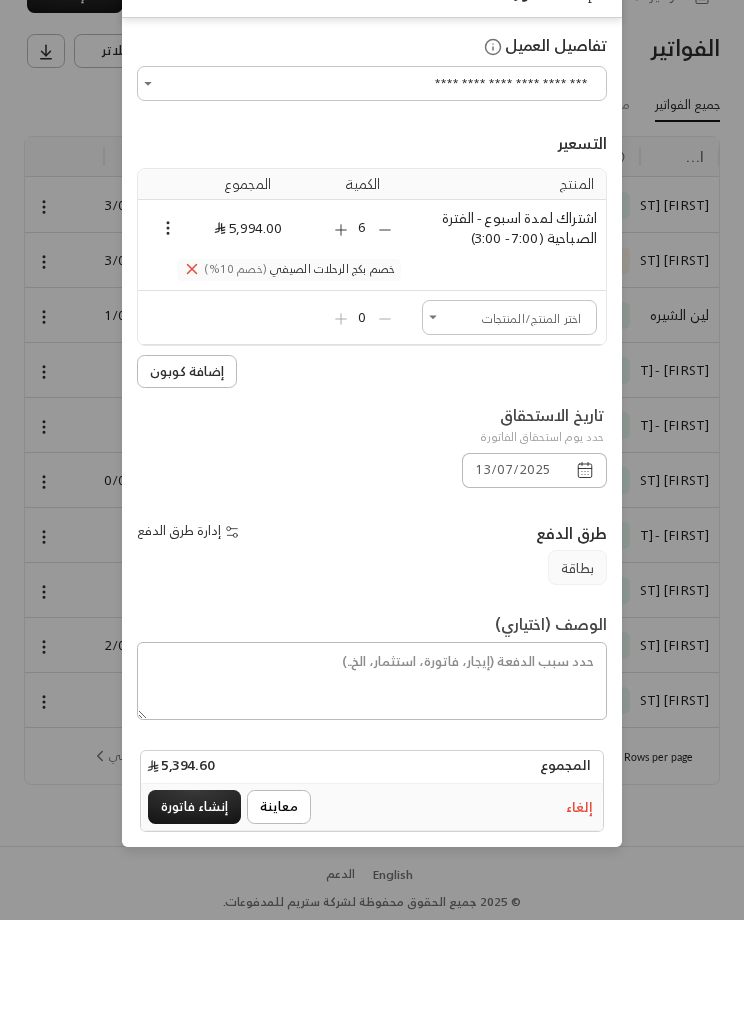 scroll, scrollTop: 65, scrollLeft: 0, axis: vertical 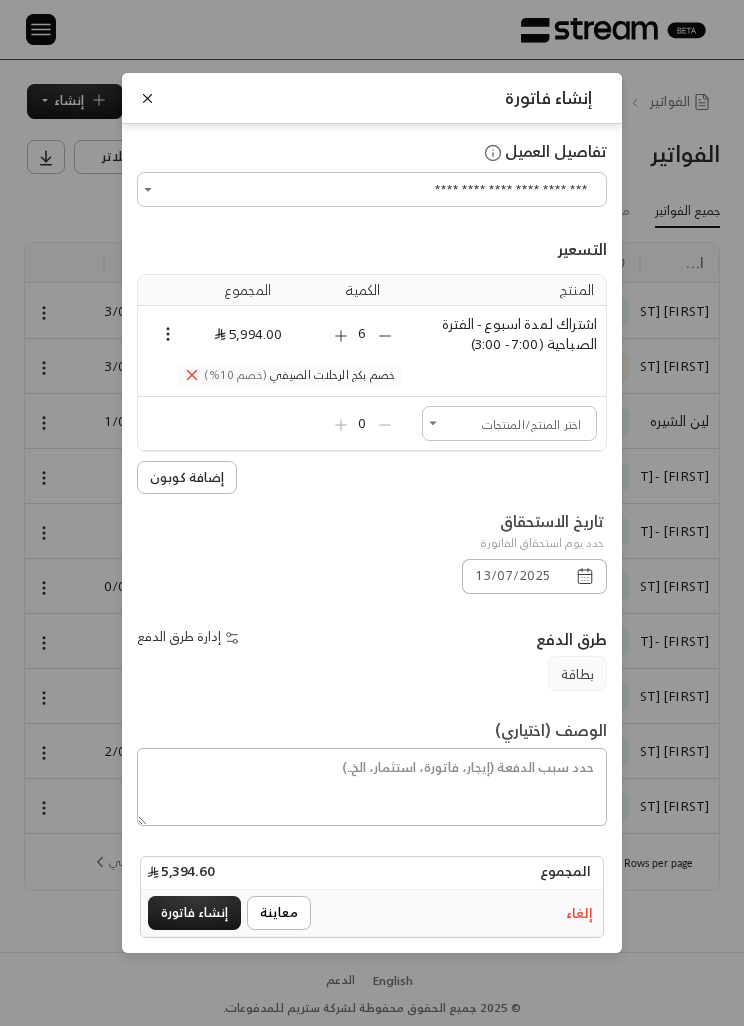 click on "إنشاء فاتورة" at bounding box center [194, 913] 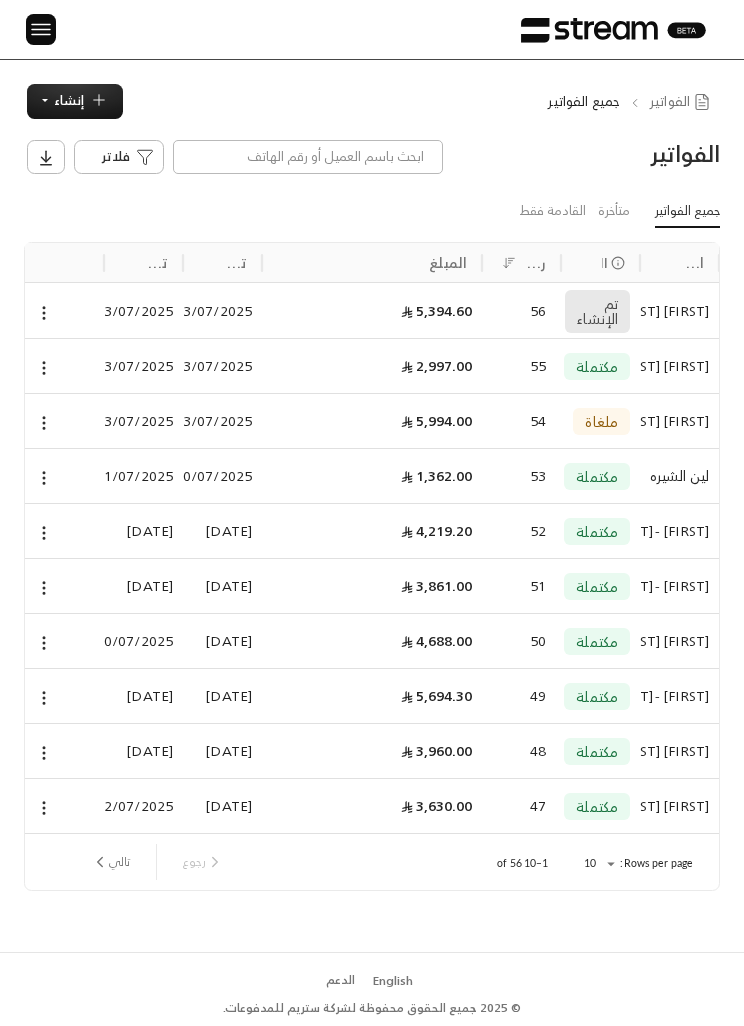click 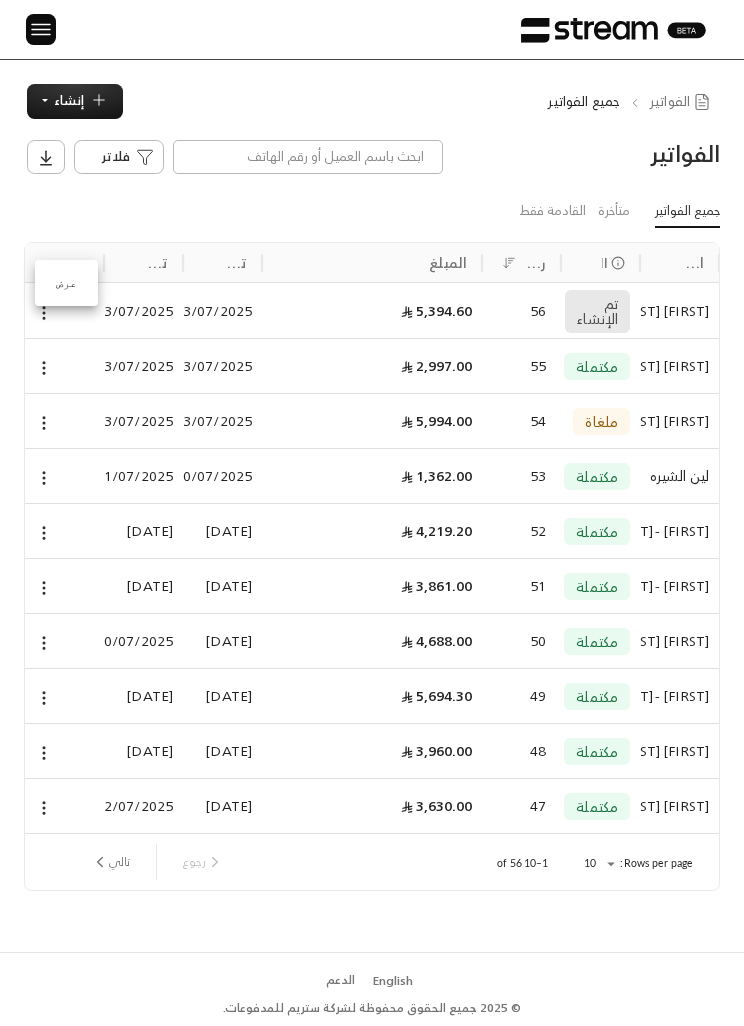 click at bounding box center [372, 513] 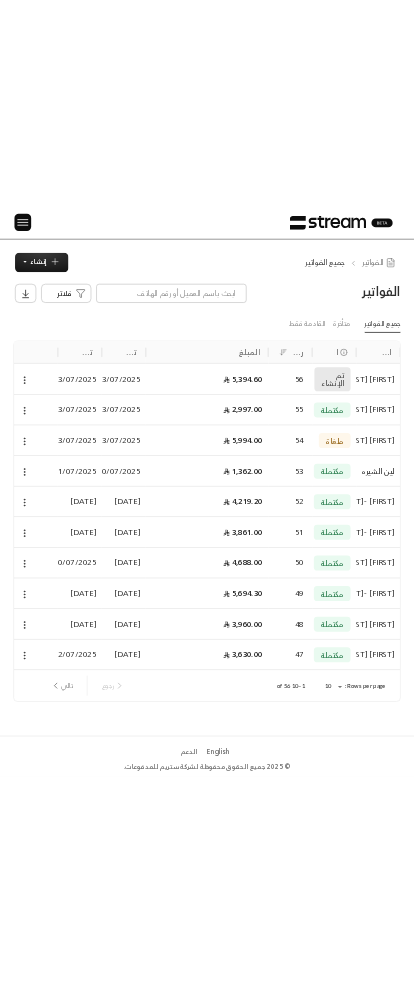 scroll, scrollTop: 0, scrollLeft: 0, axis: both 